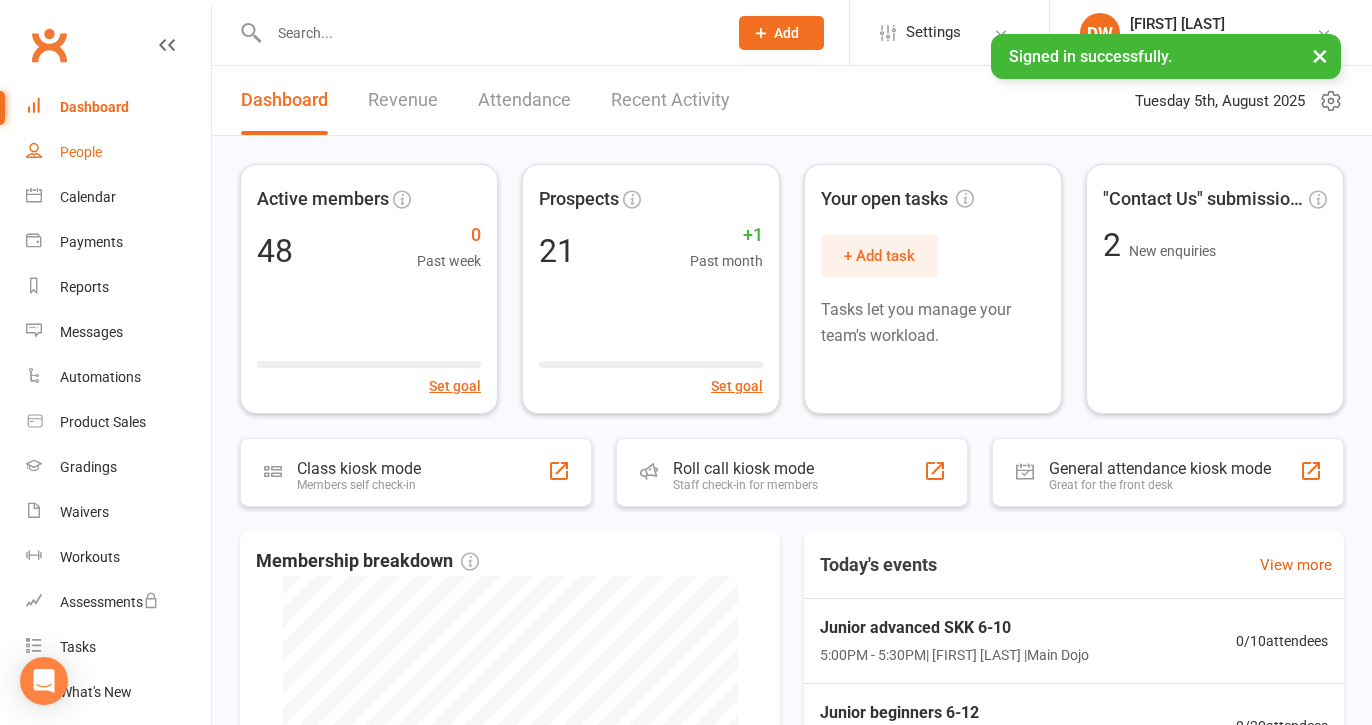 scroll, scrollTop: 0, scrollLeft: 0, axis: both 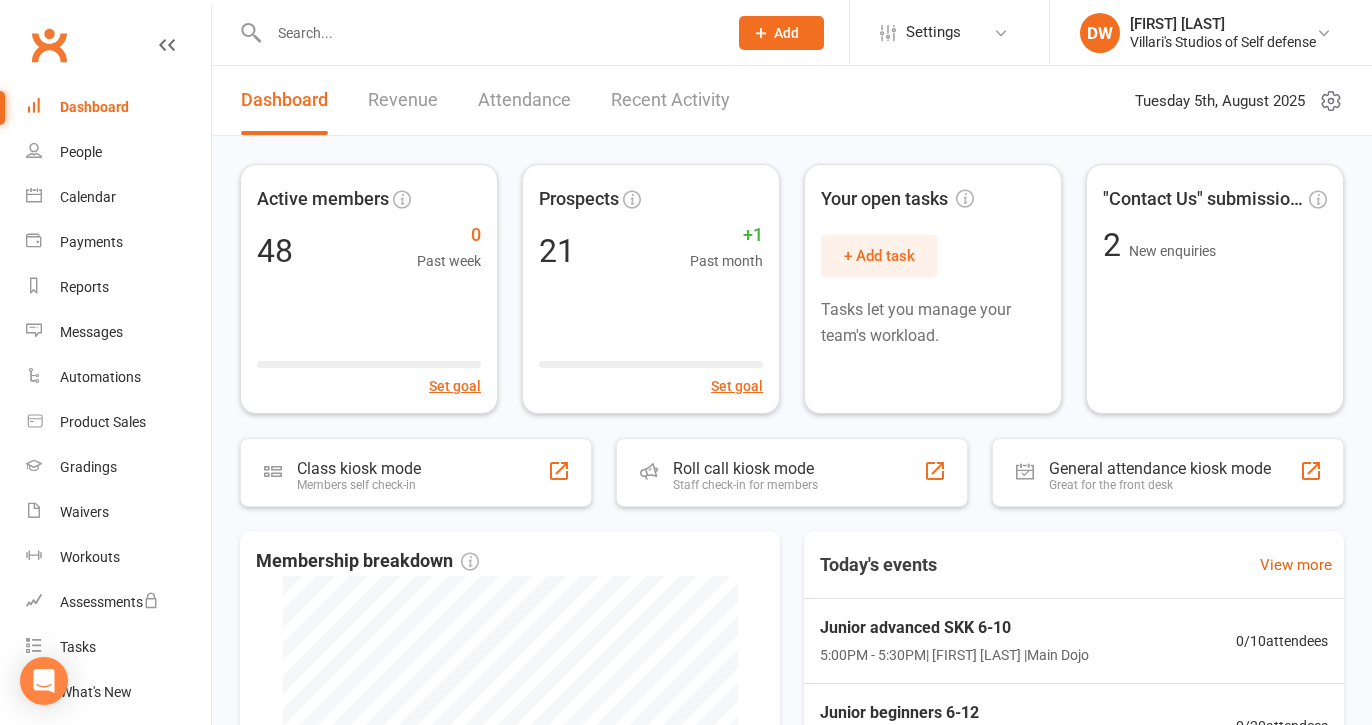 click at bounding box center [488, 33] 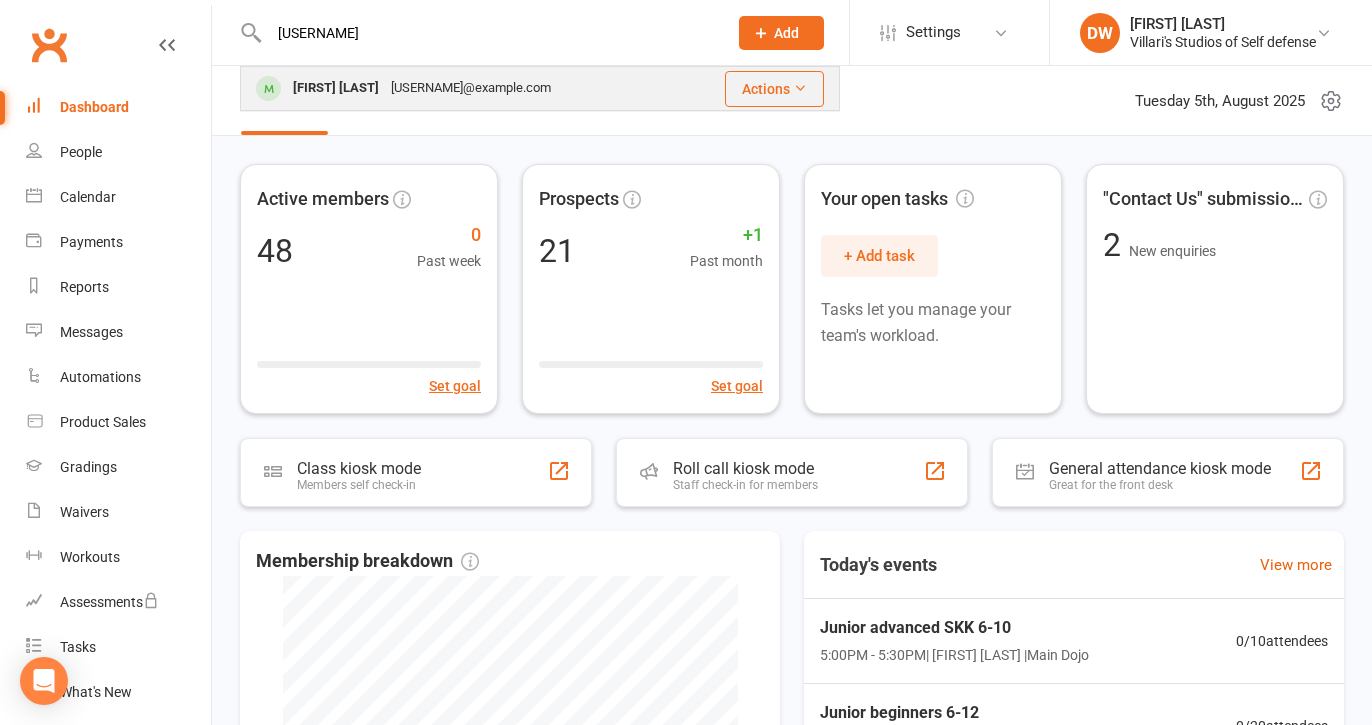 type on "[USERNAME]" 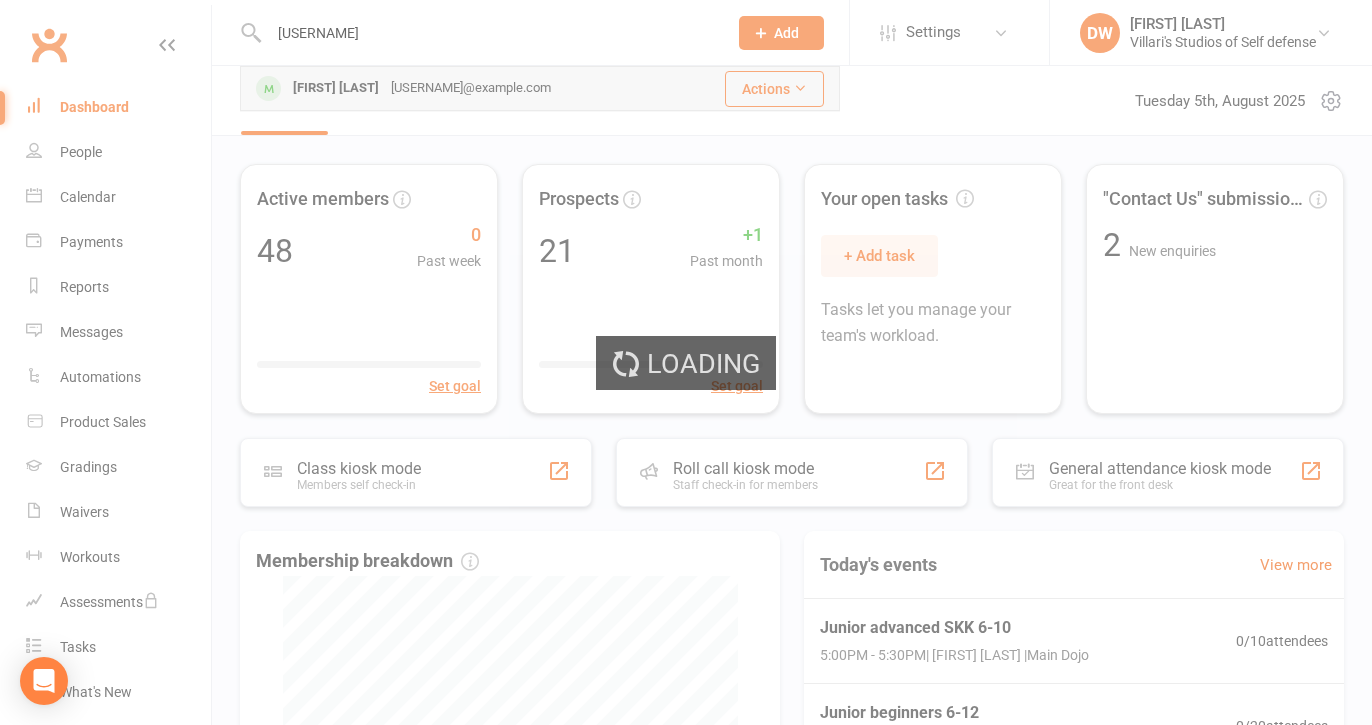 type 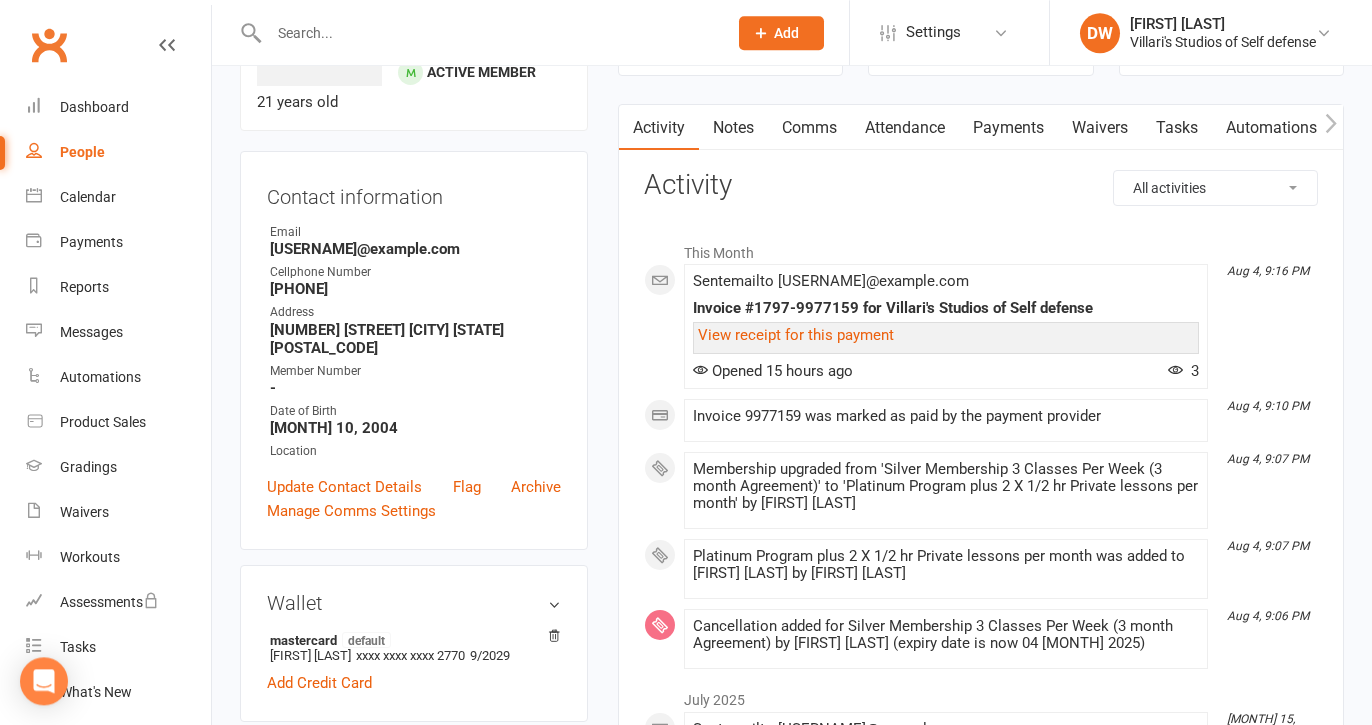scroll, scrollTop: 153, scrollLeft: 0, axis: vertical 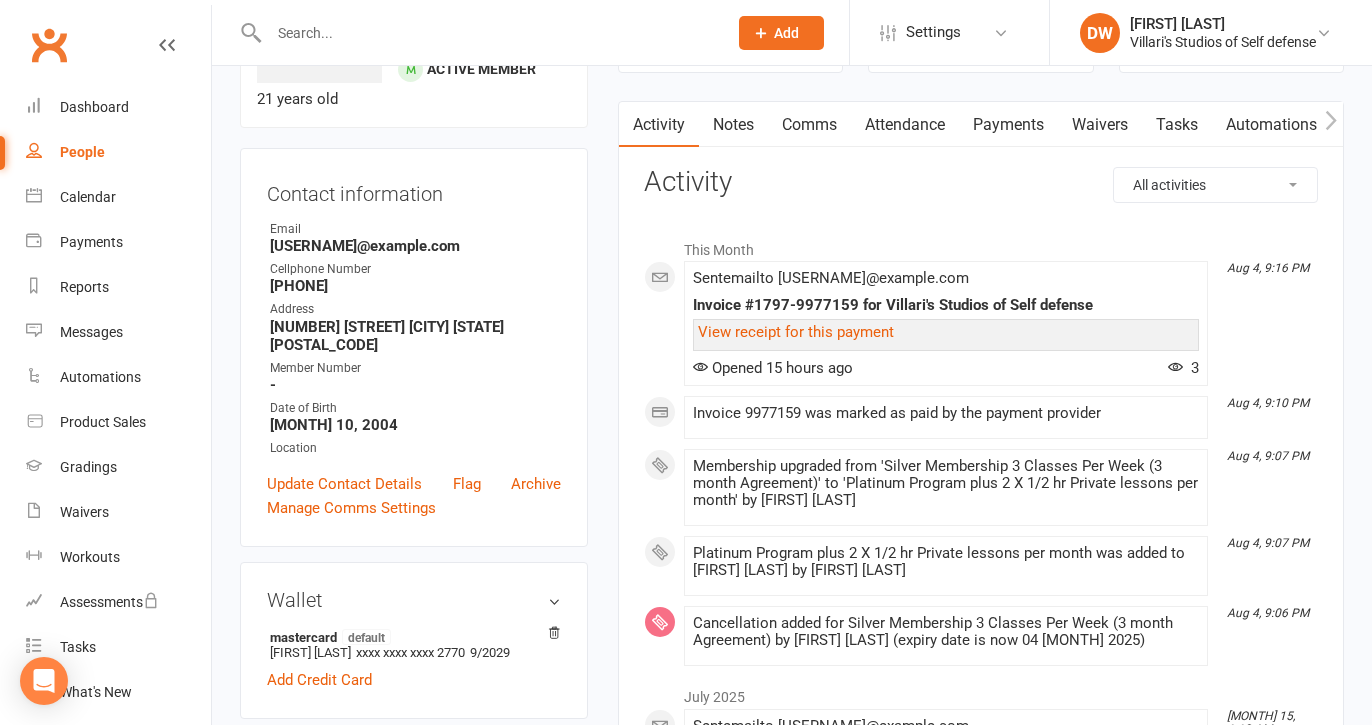 drag, startPoint x: 1027, startPoint y: 126, endPoint x: 959, endPoint y: 136, distance: 68.73136 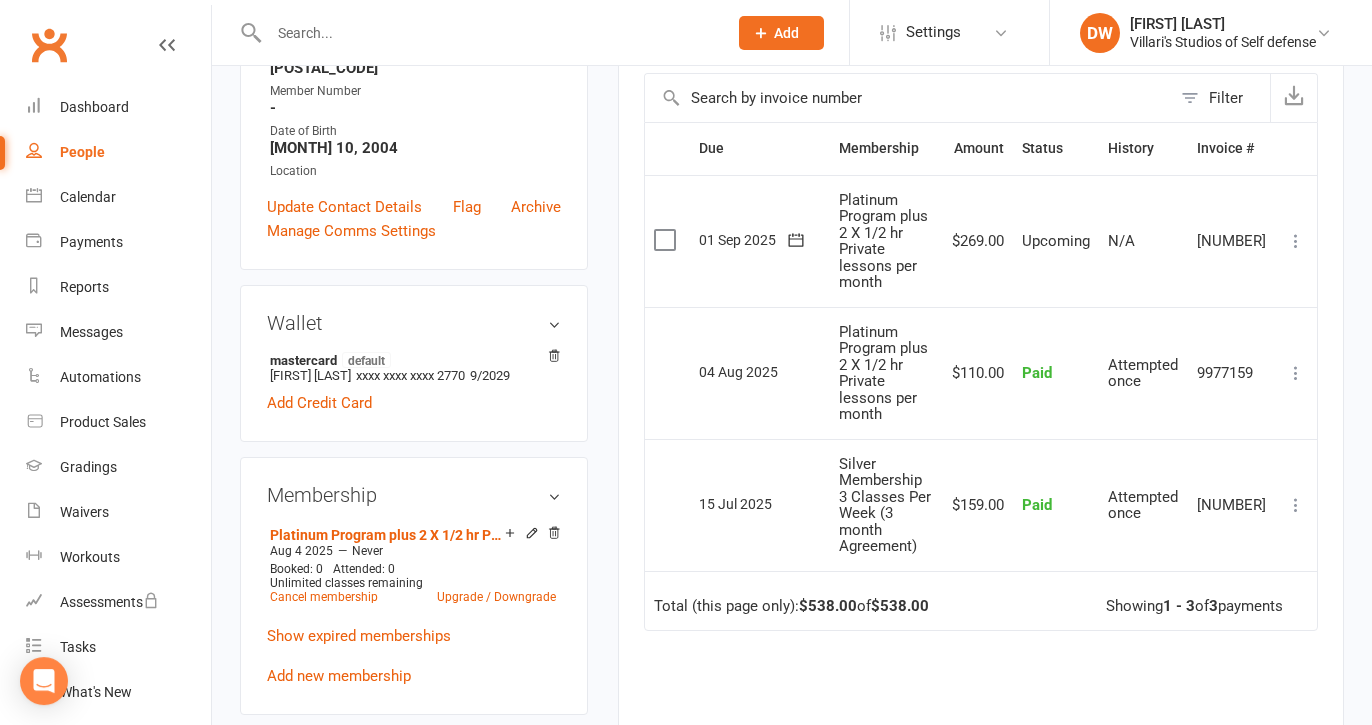 scroll, scrollTop: 459, scrollLeft: 0, axis: vertical 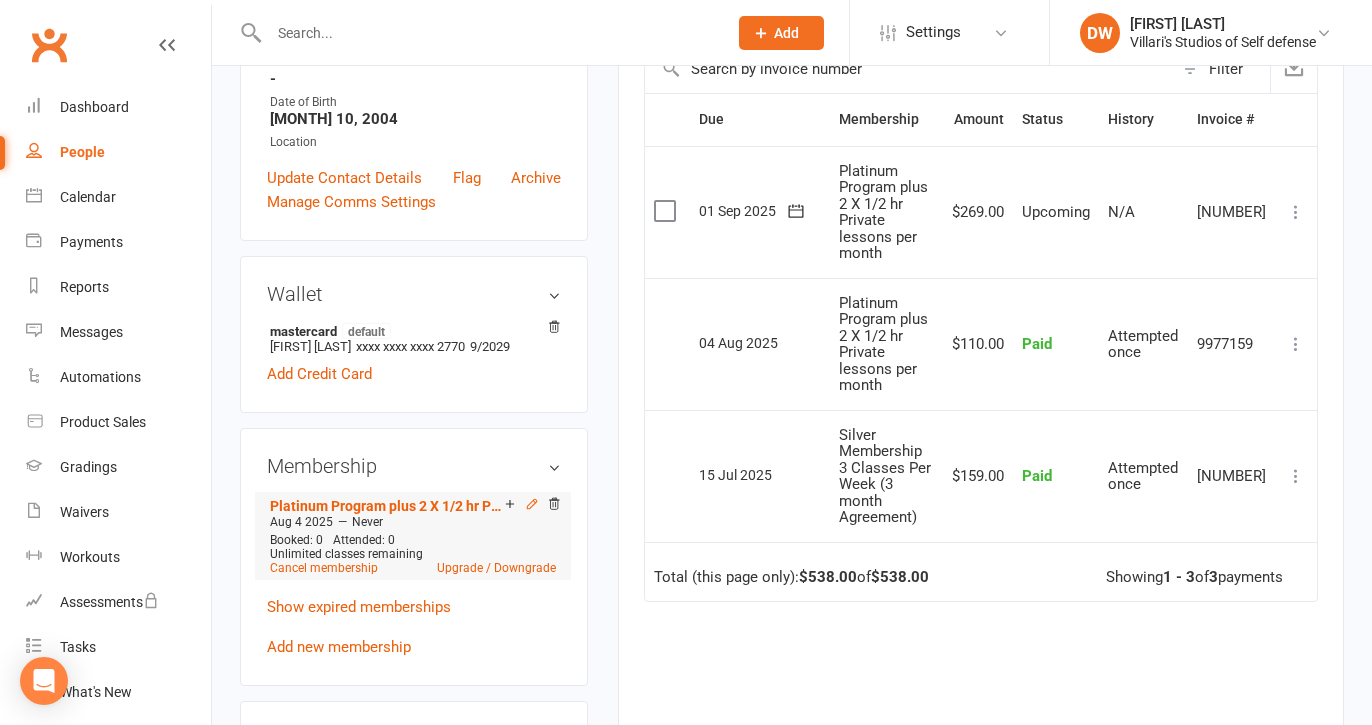 click 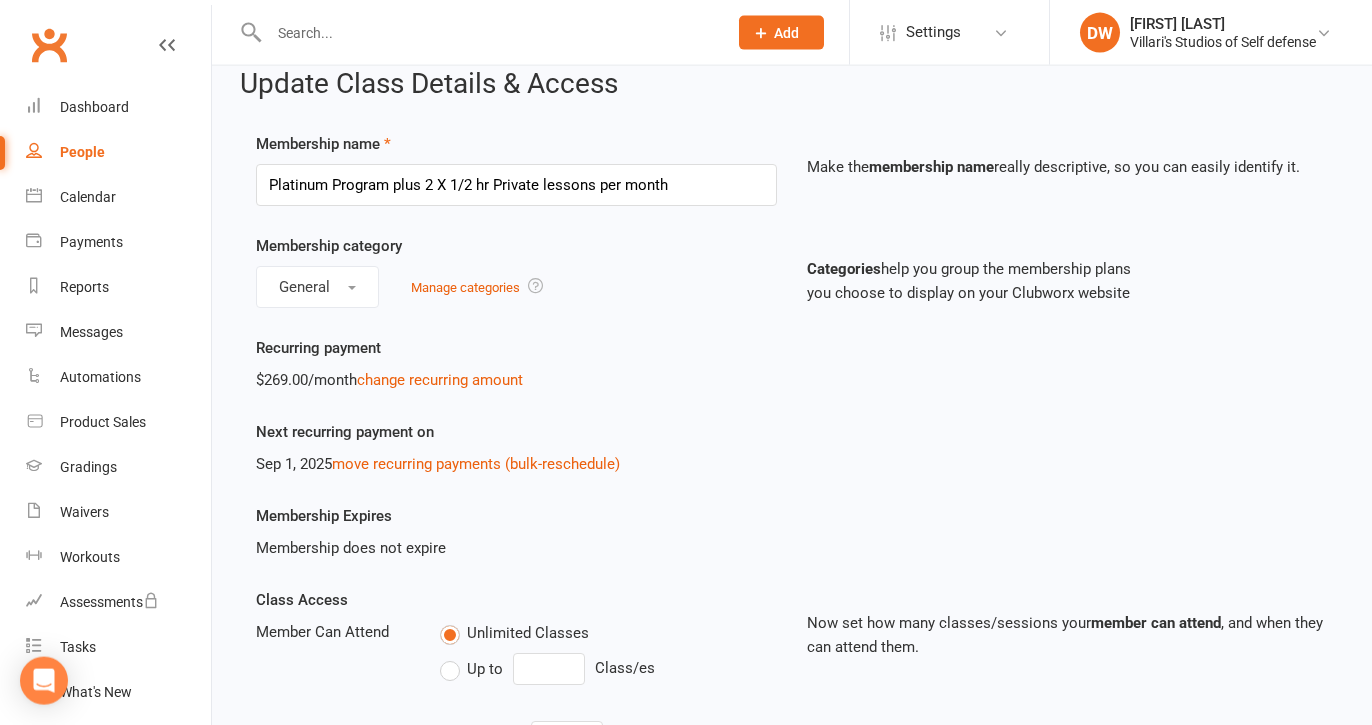 scroll, scrollTop: 0, scrollLeft: 0, axis: both 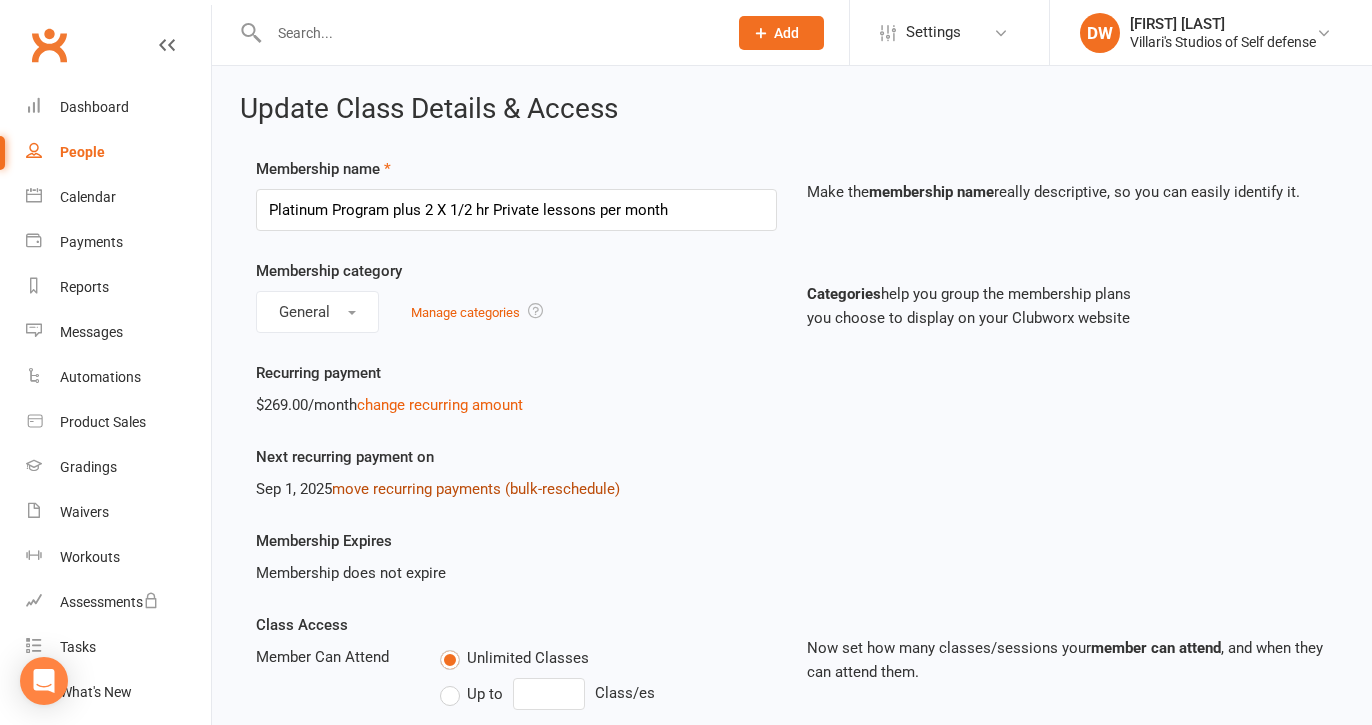 click on "move recurring payments (bulk-reschedule)" at bounding box center [476, 489] 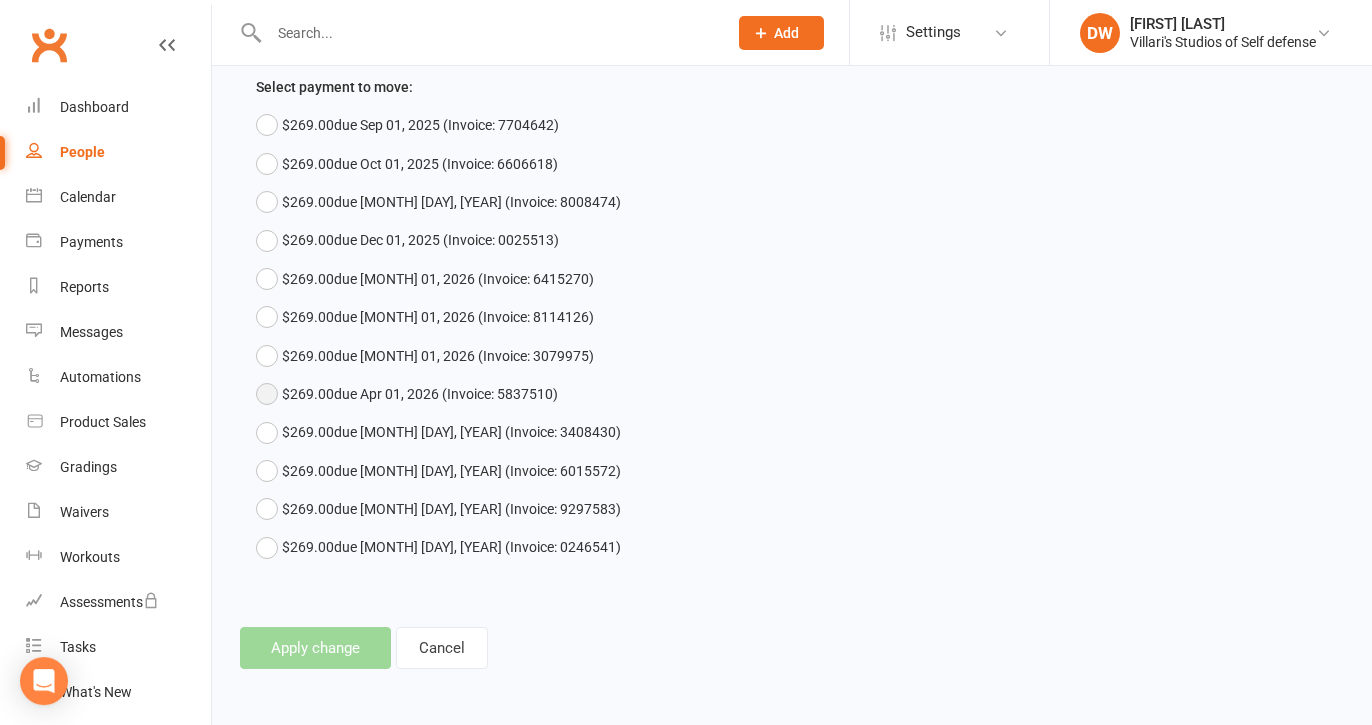 scroll, scrollTop: 607, scrollLeft: 0, axis: vertical 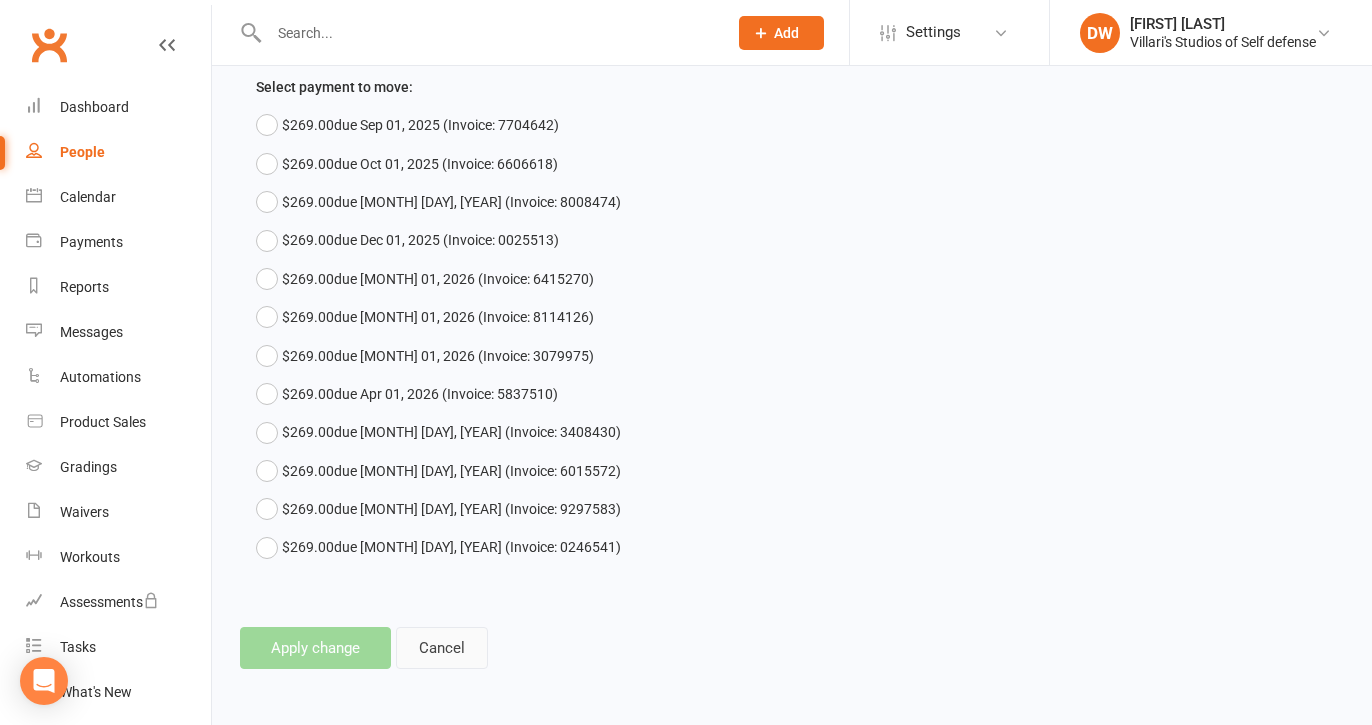 drag, startPoint x: 459, startPoint y: 653, endPoint x: 461, endPoint y: 643, distance: 10.198039 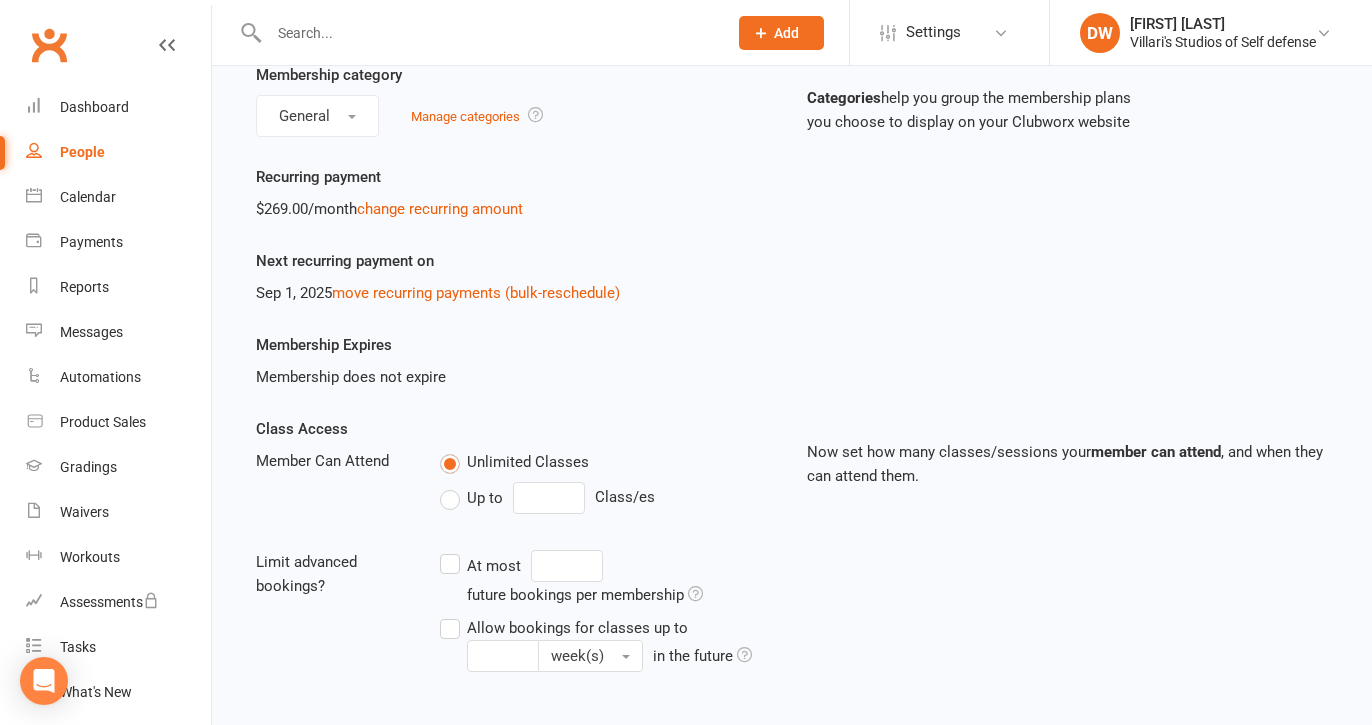 scroll, scrollTop: 0, scrollLeft: 0, axis: both 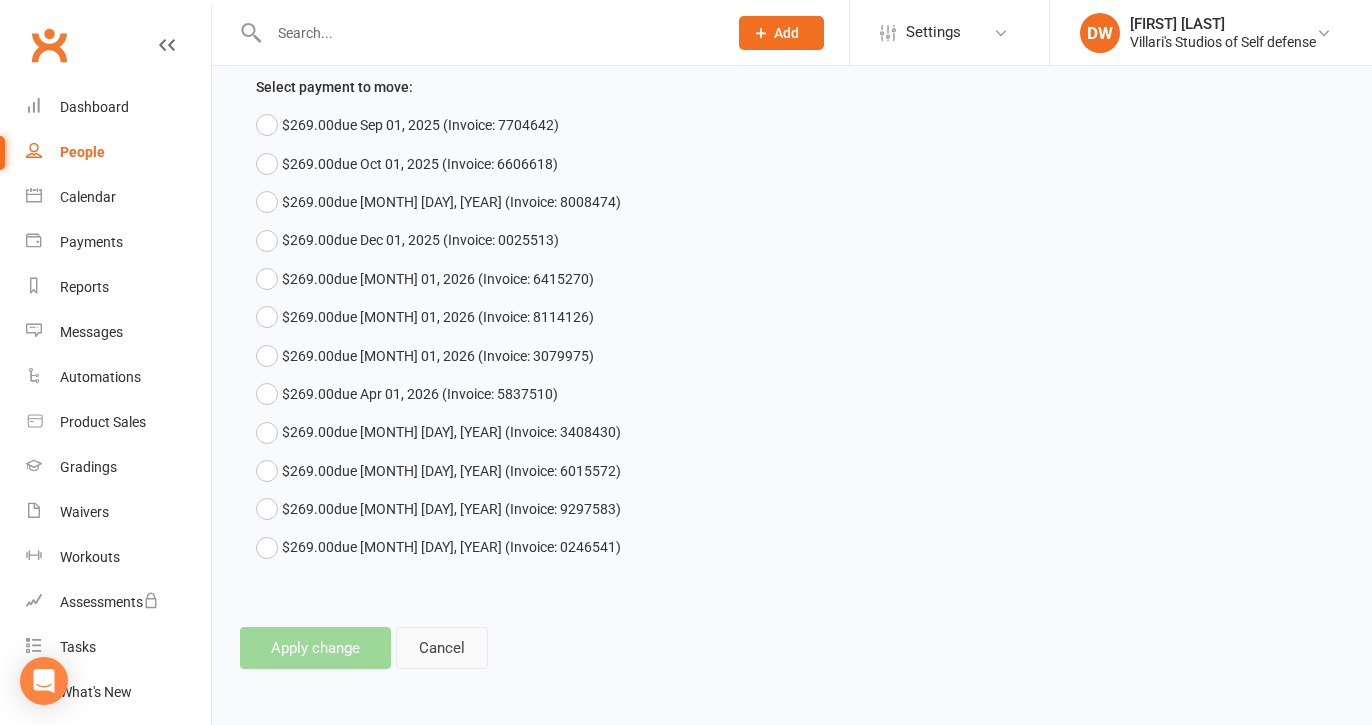 click on "Cancel" at bounding box center [442, 648] 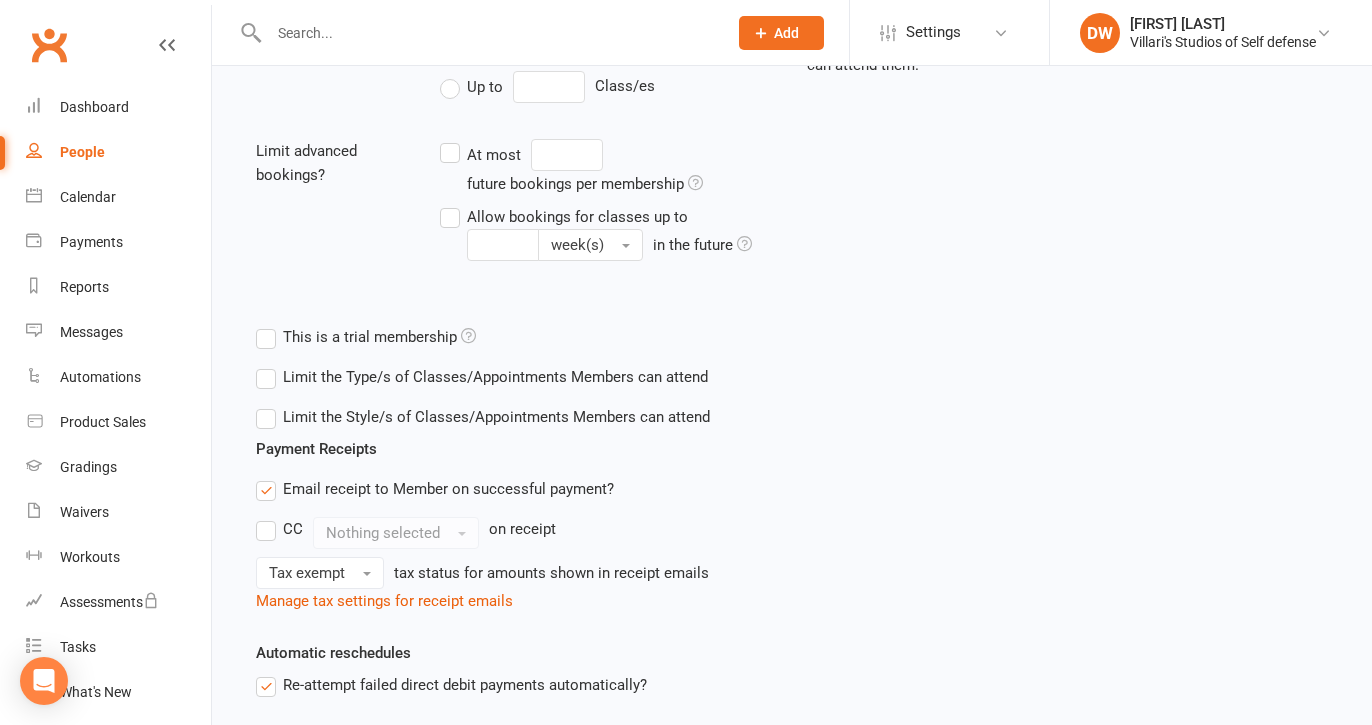 scroll, scrollTop: 0, scrollLeft: 0, axis: both 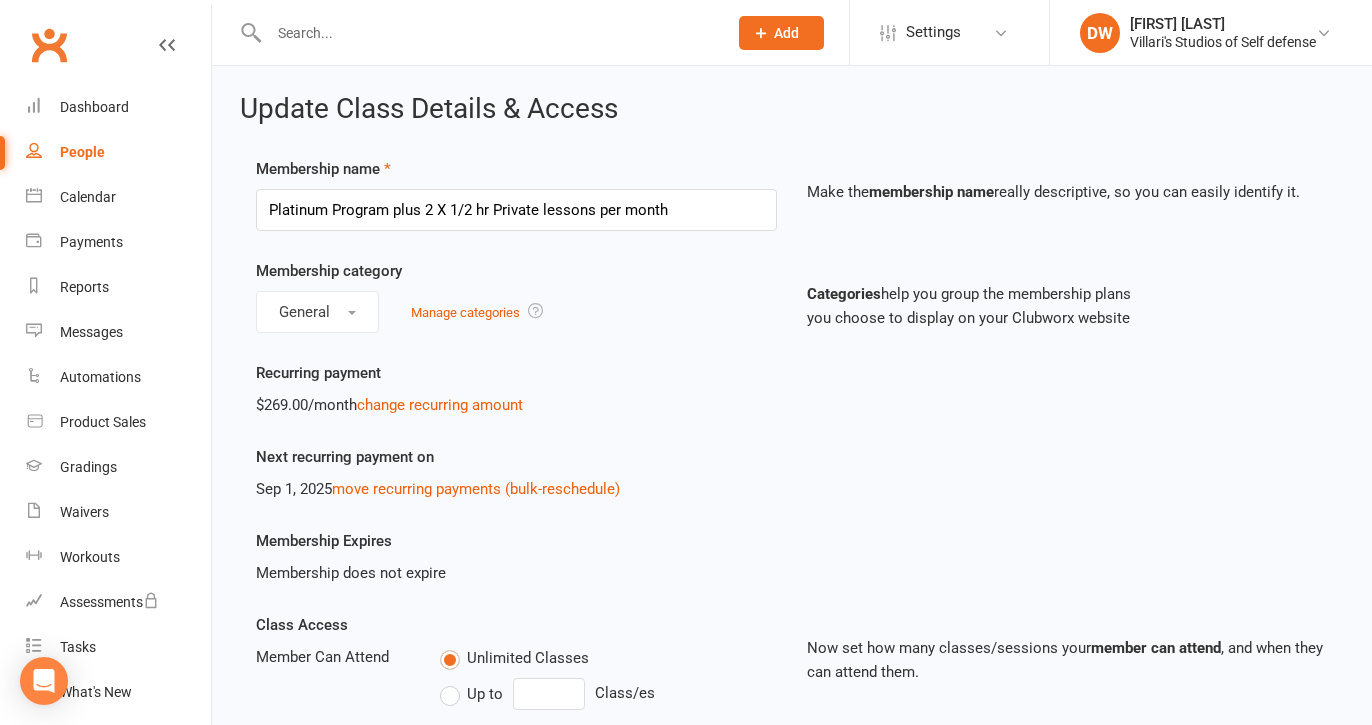 click on "People" at bounding box center [82, 152] 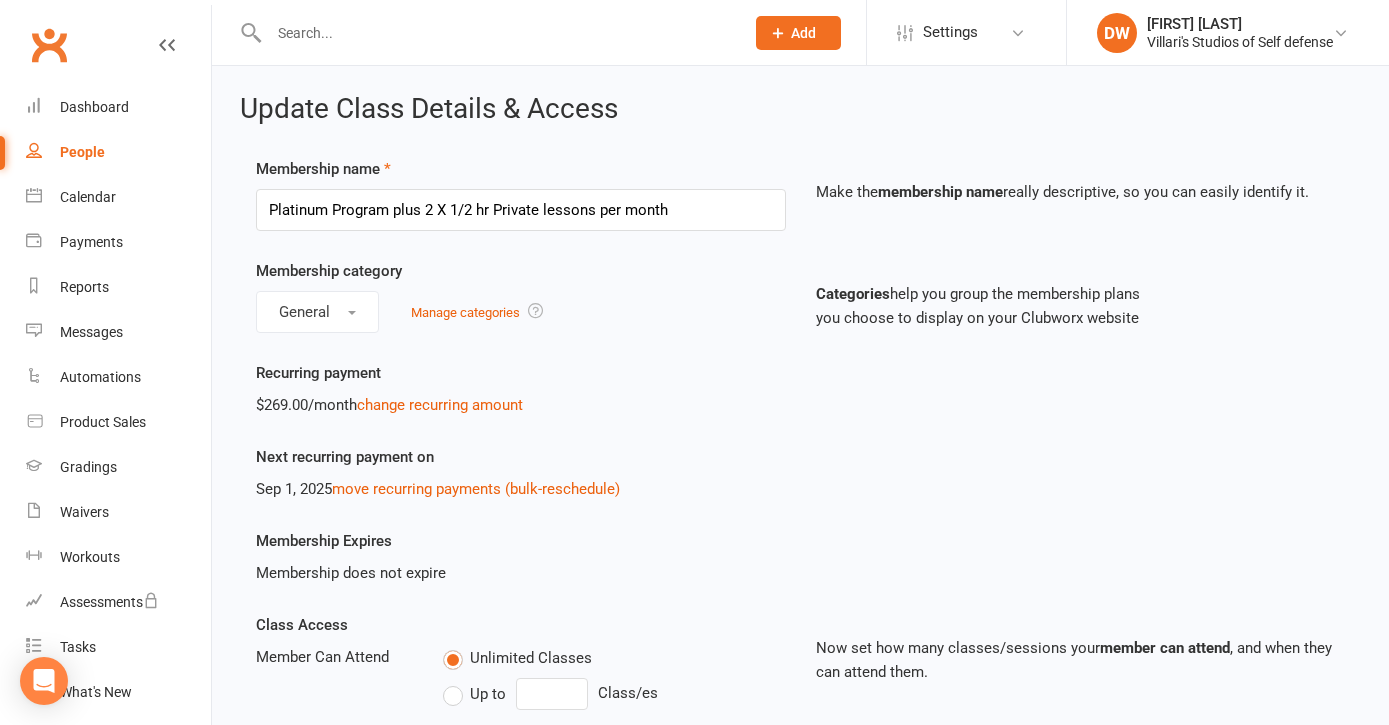 select on "100" 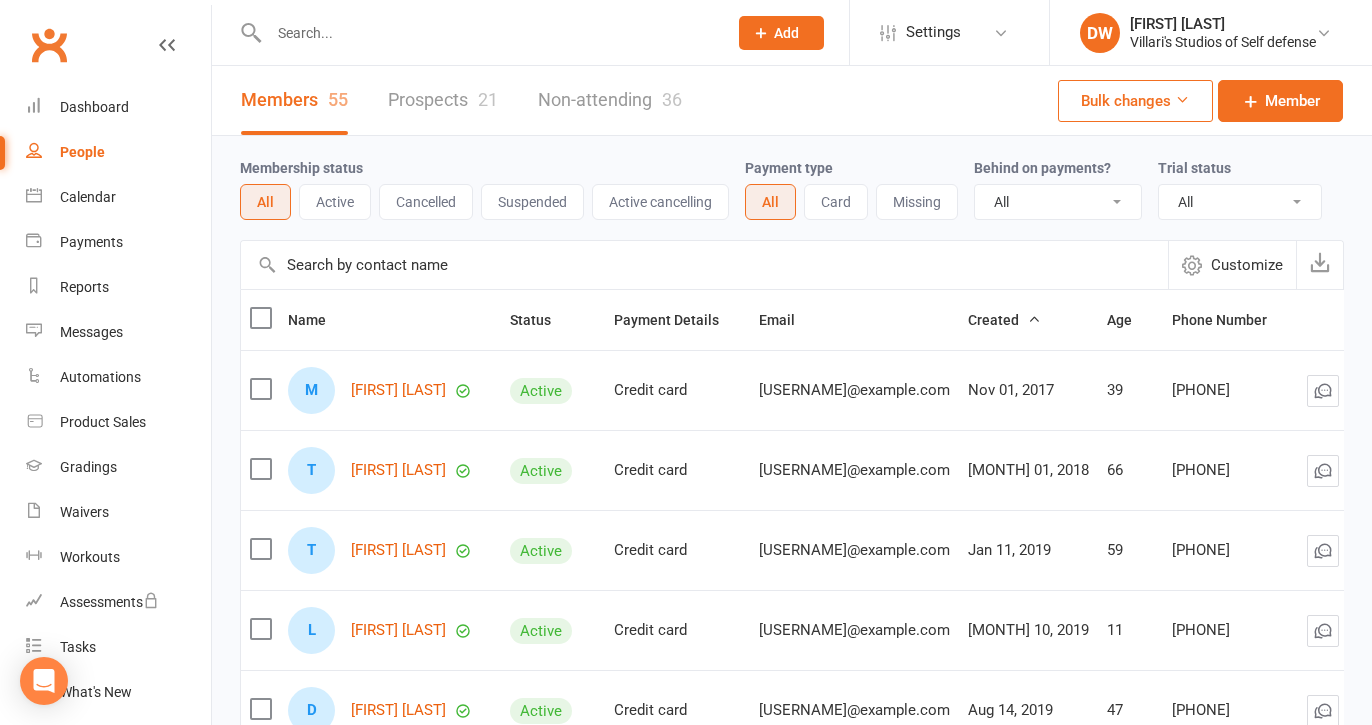 click at bounding box center (488, 33) 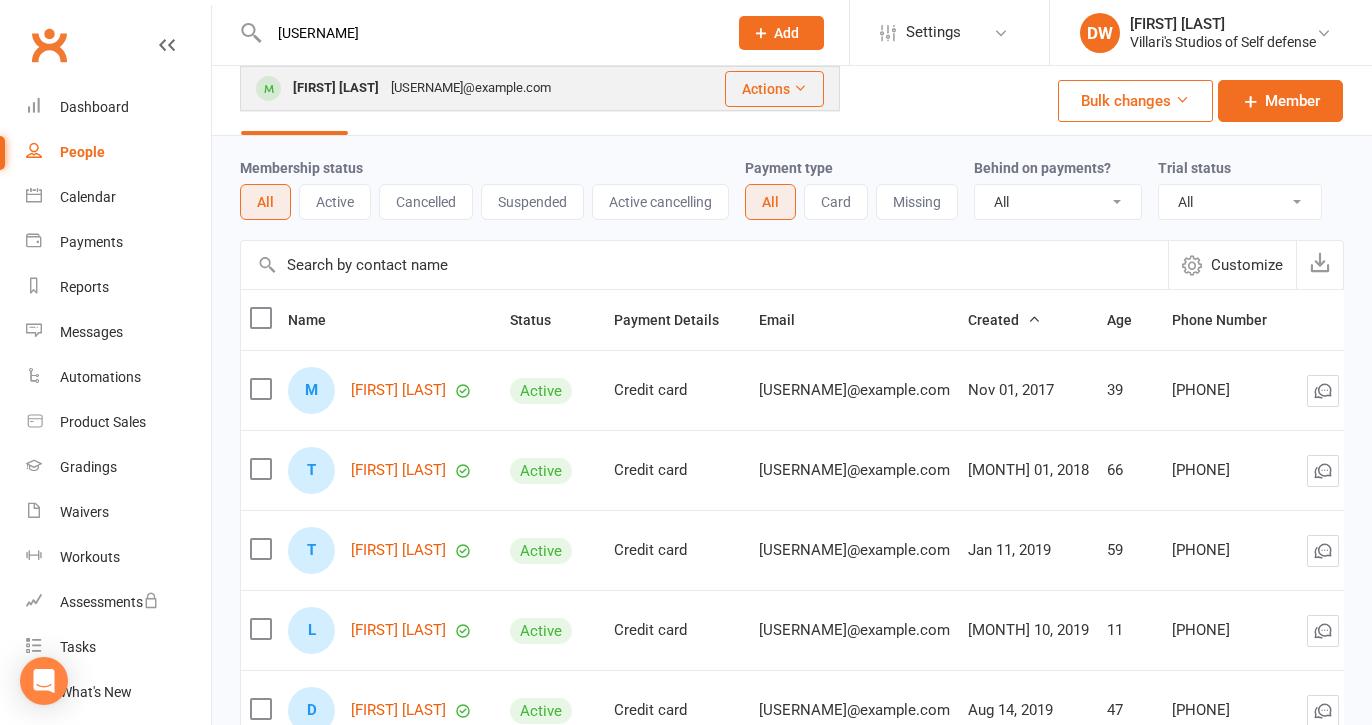 type on "[USERNAME]" 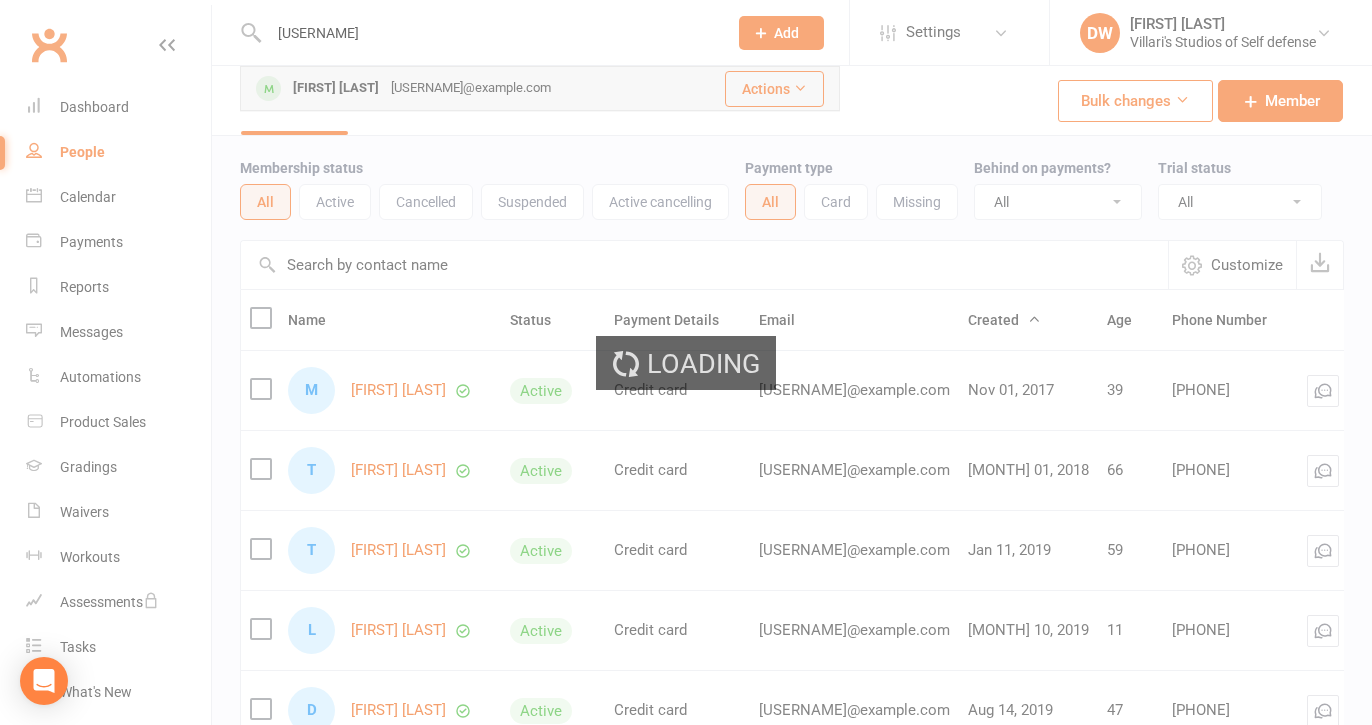 type 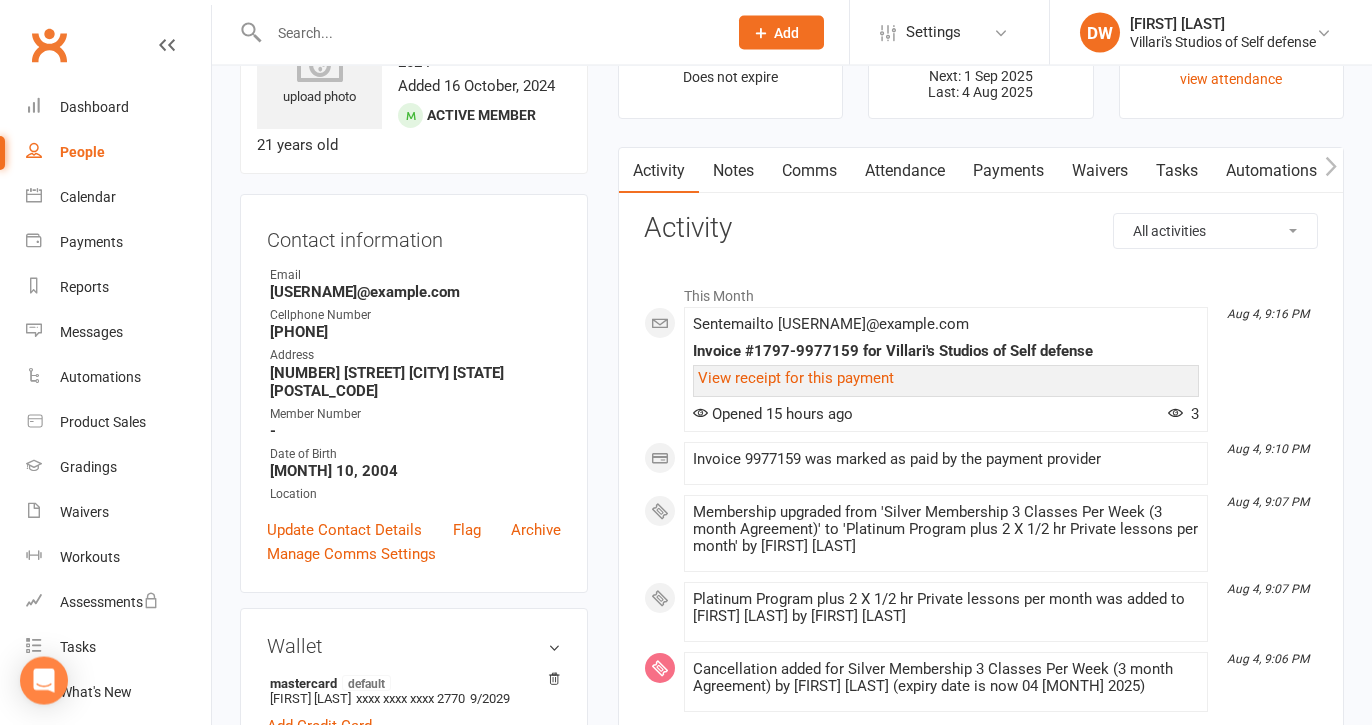 scroll, scrollTop: 102, scrollLeft: 0, axis: vertical 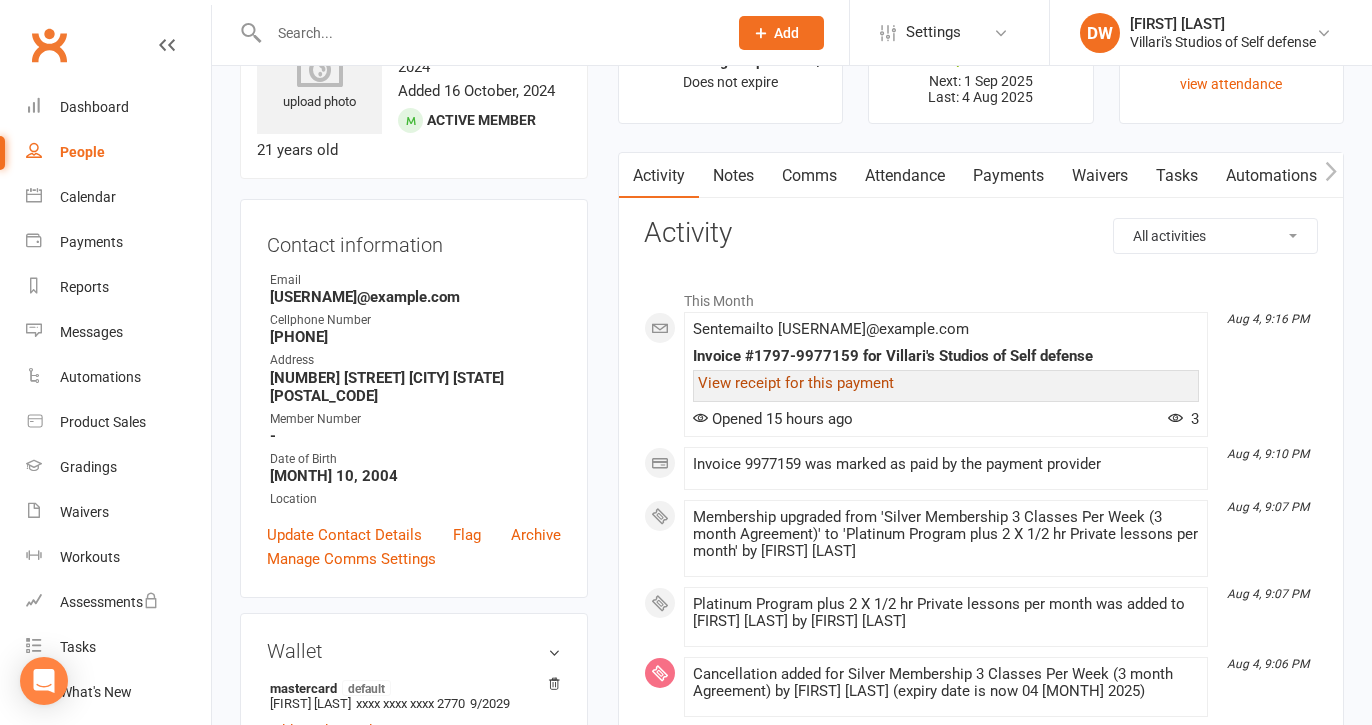 click on "View receipt for this payment" at bounding box center [796, 383] 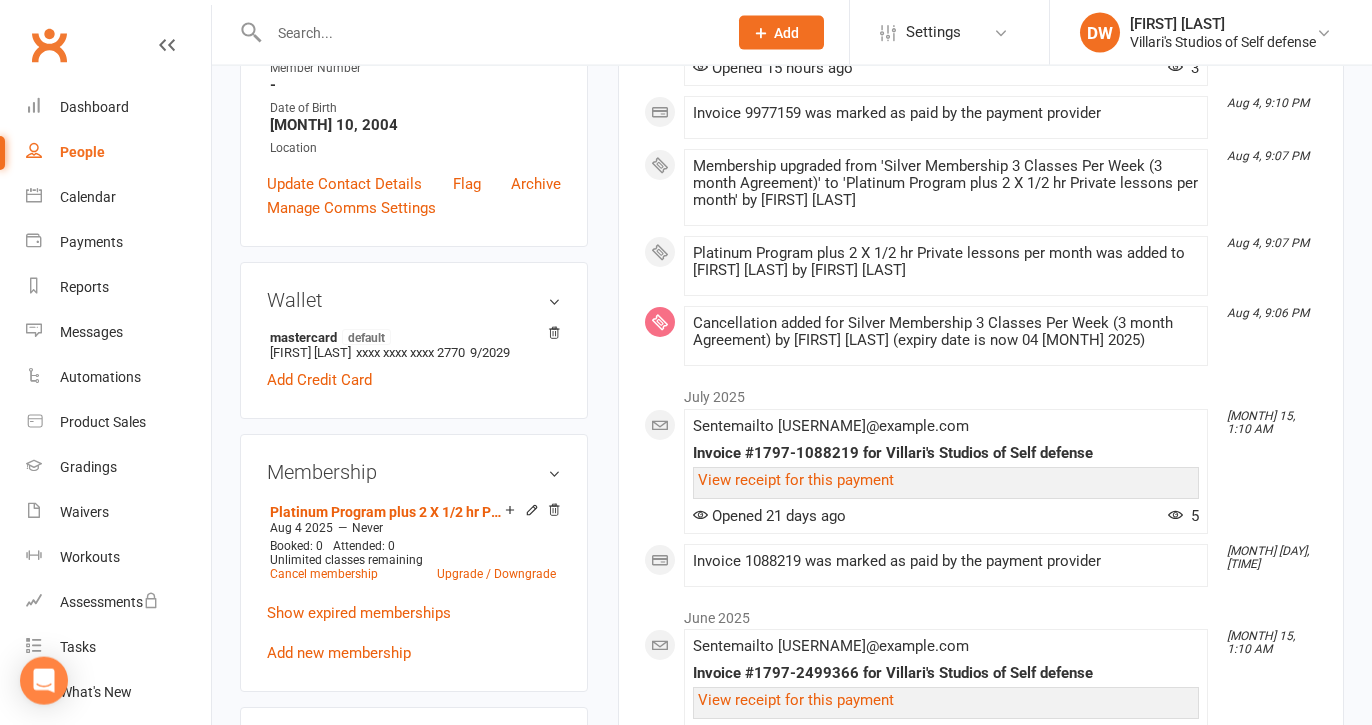 scroll, scrollTop: 459, scrollLeft: 0, axis: vertical 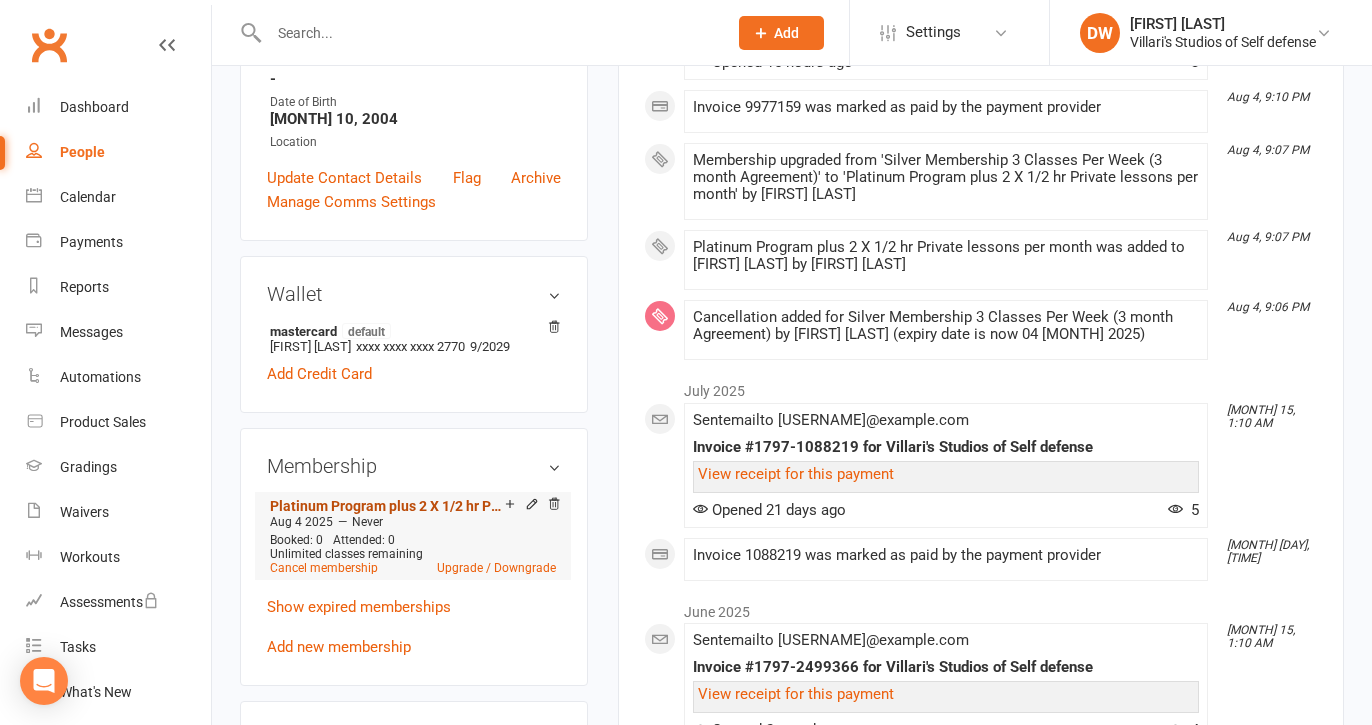 click on "Platinum Program plus 2 X 1/2 hr Private lessons per month" at bounding box center [387, 506] 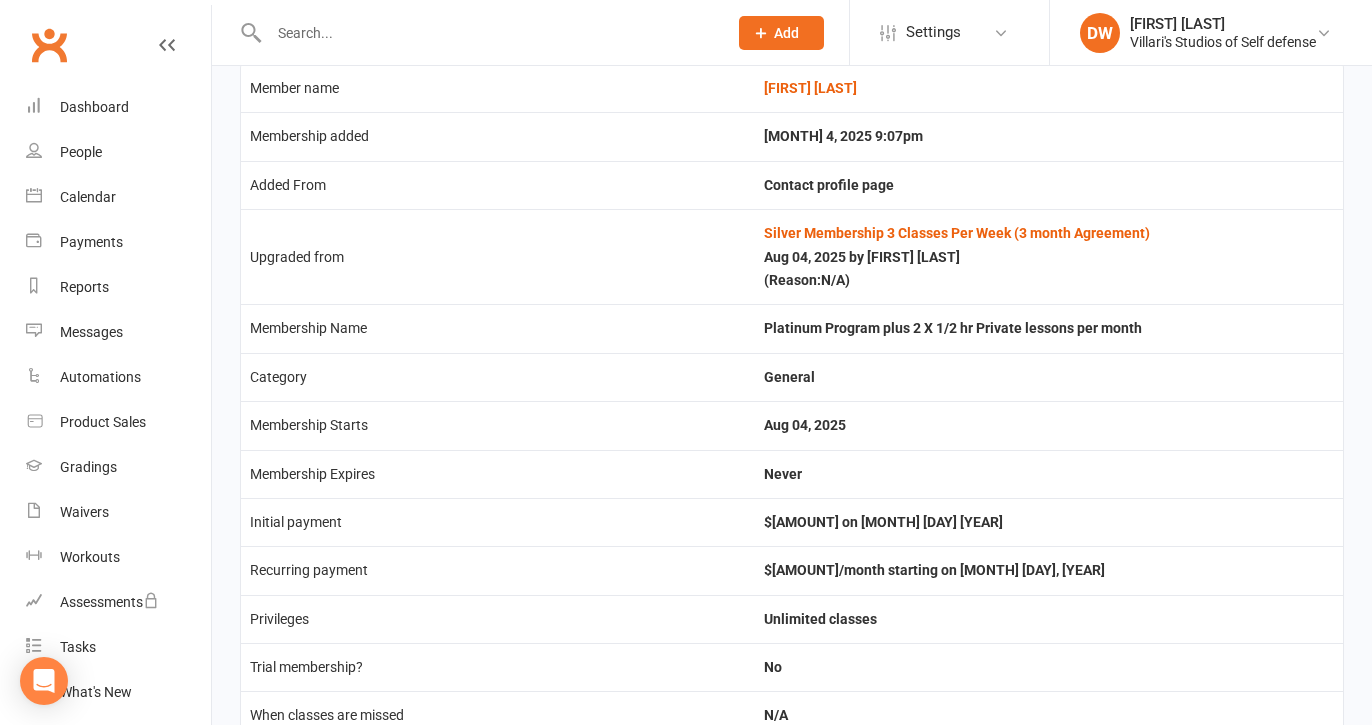 scroll, scrollTop: 0, scrollLeft: 0, axis: both 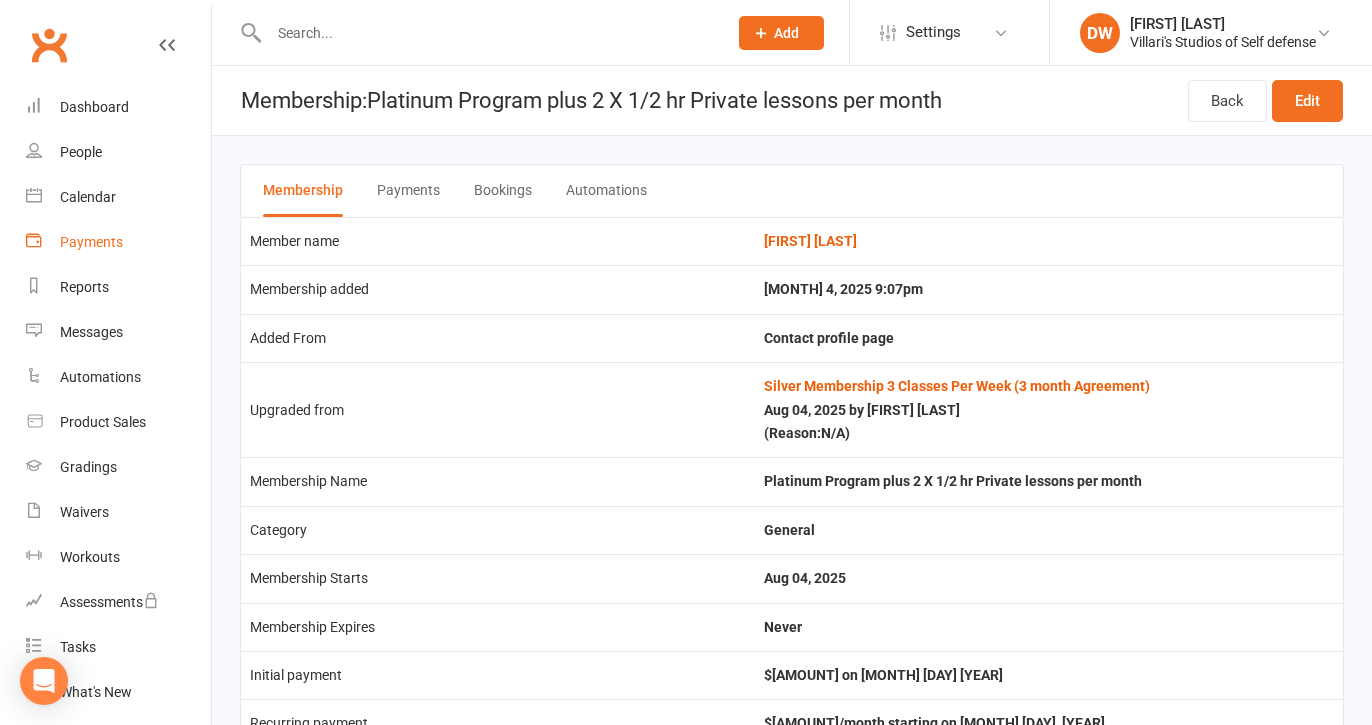 click on "Payments" at bounding box center (91, 242) 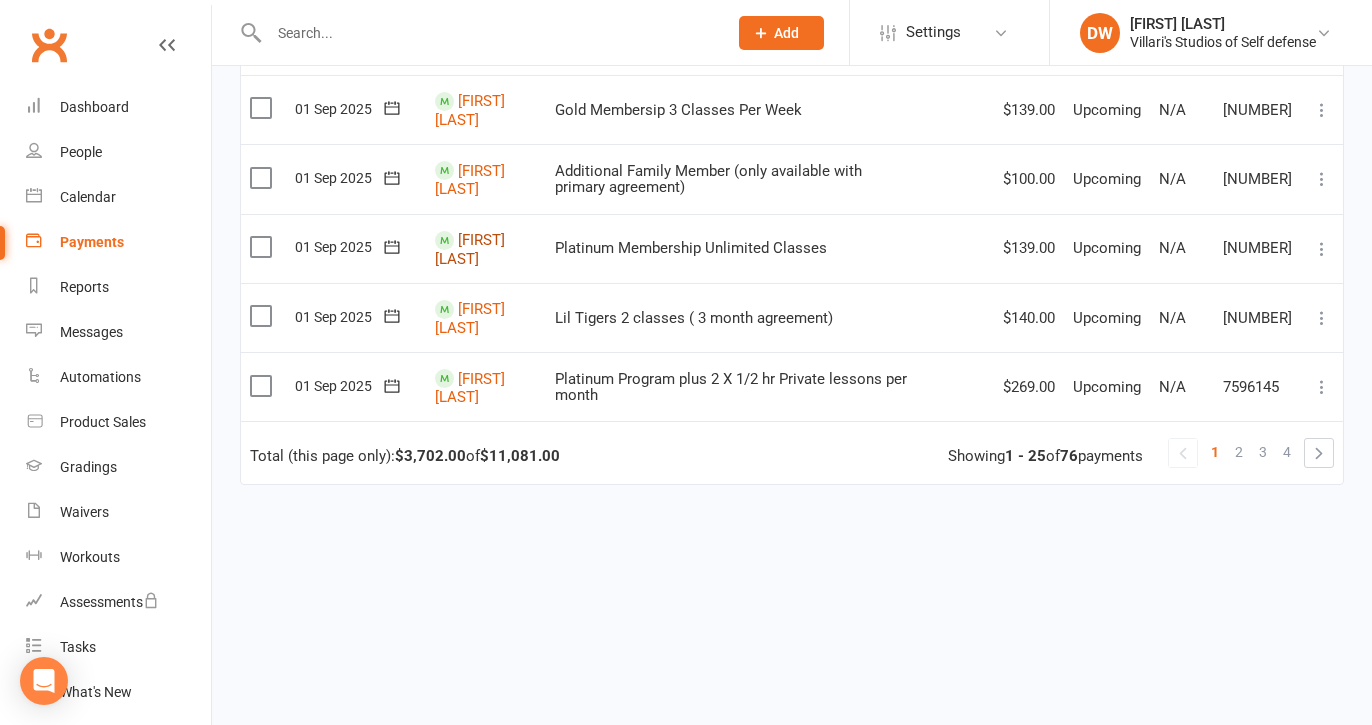 scroll, scrollTop: 1637, scrollLeft: 0, axis: vertical 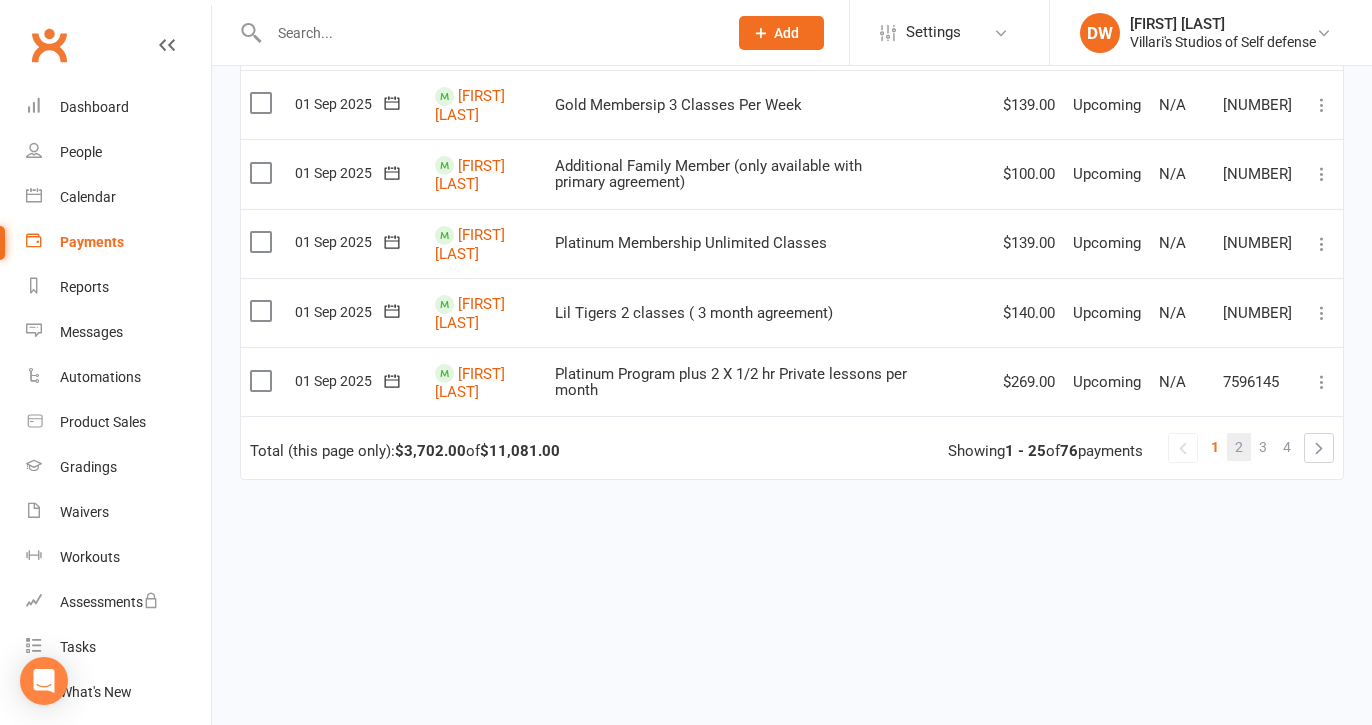 click on "2" at bounding box center [1239, 447] 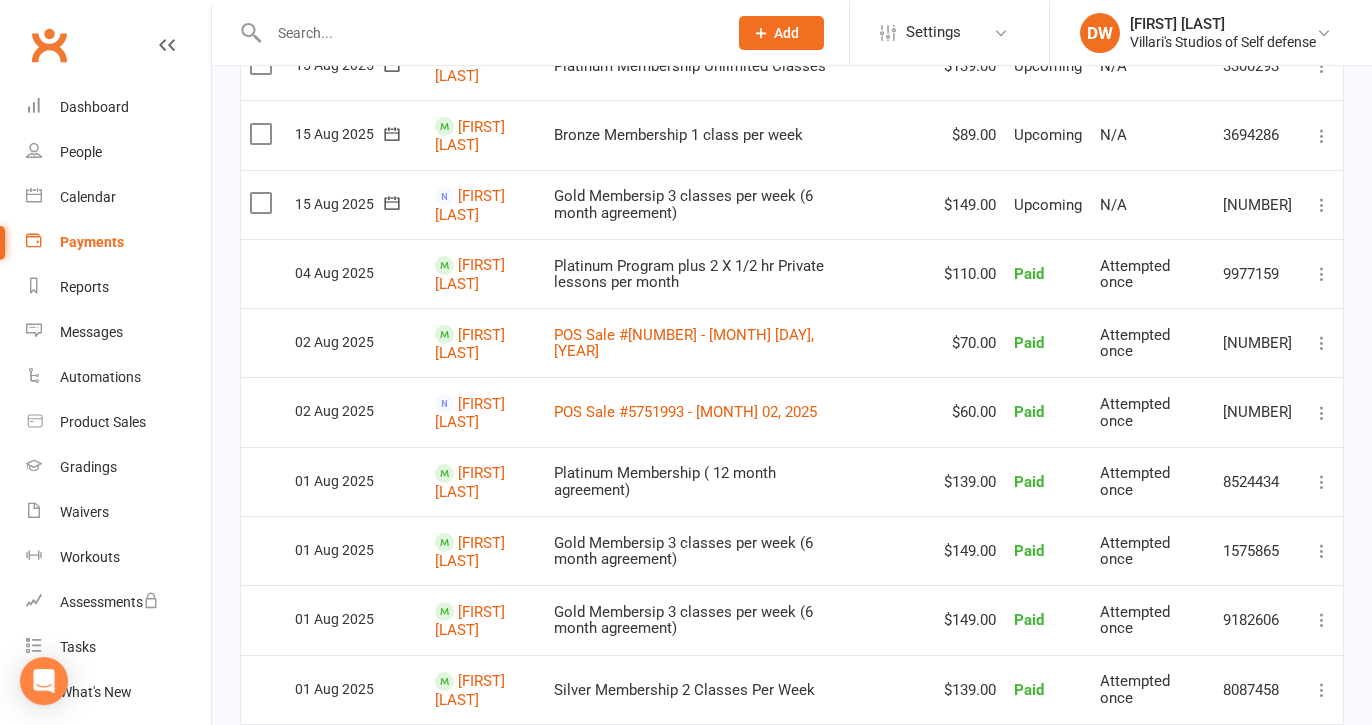 scroll, scrollTop: 616, scrollLeft: 0, axis: vertical 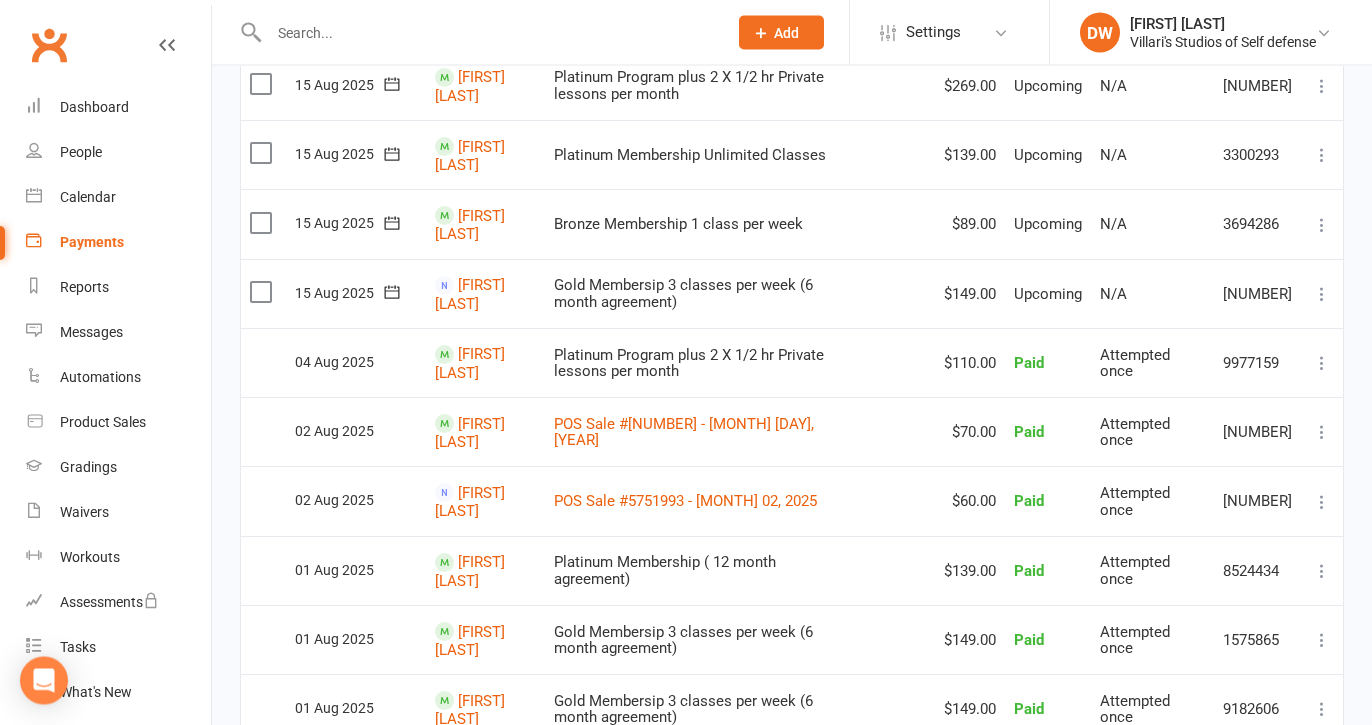 click at bounding box center [1322, 364] 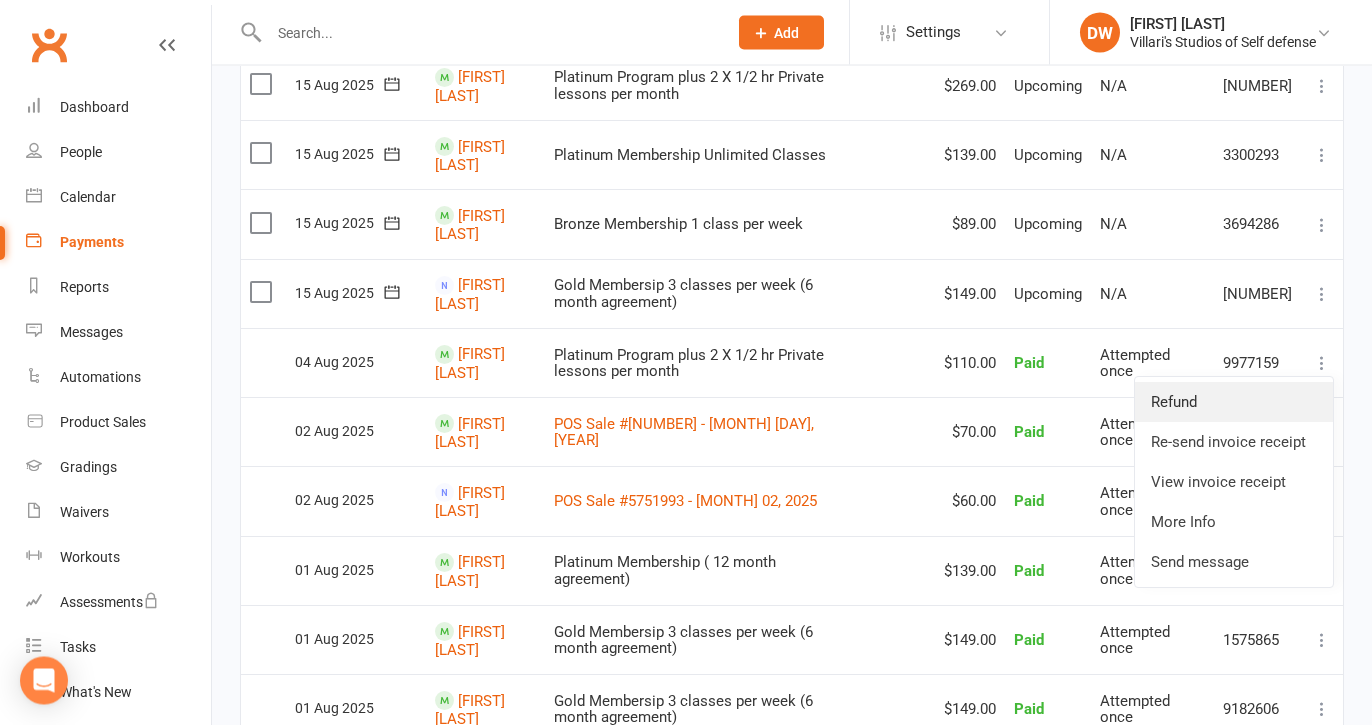 click on "Refund" at bounding box center [1234, 403] 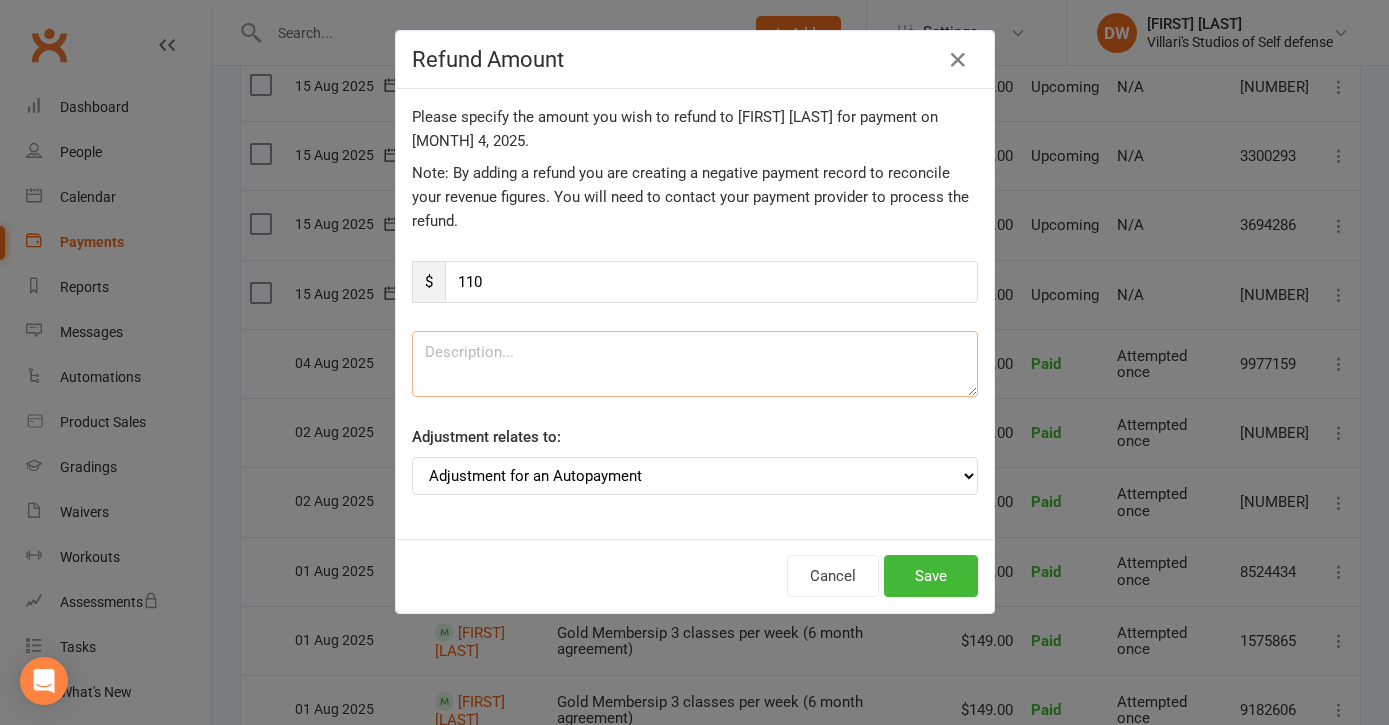 click at bounding box center (695, 364) 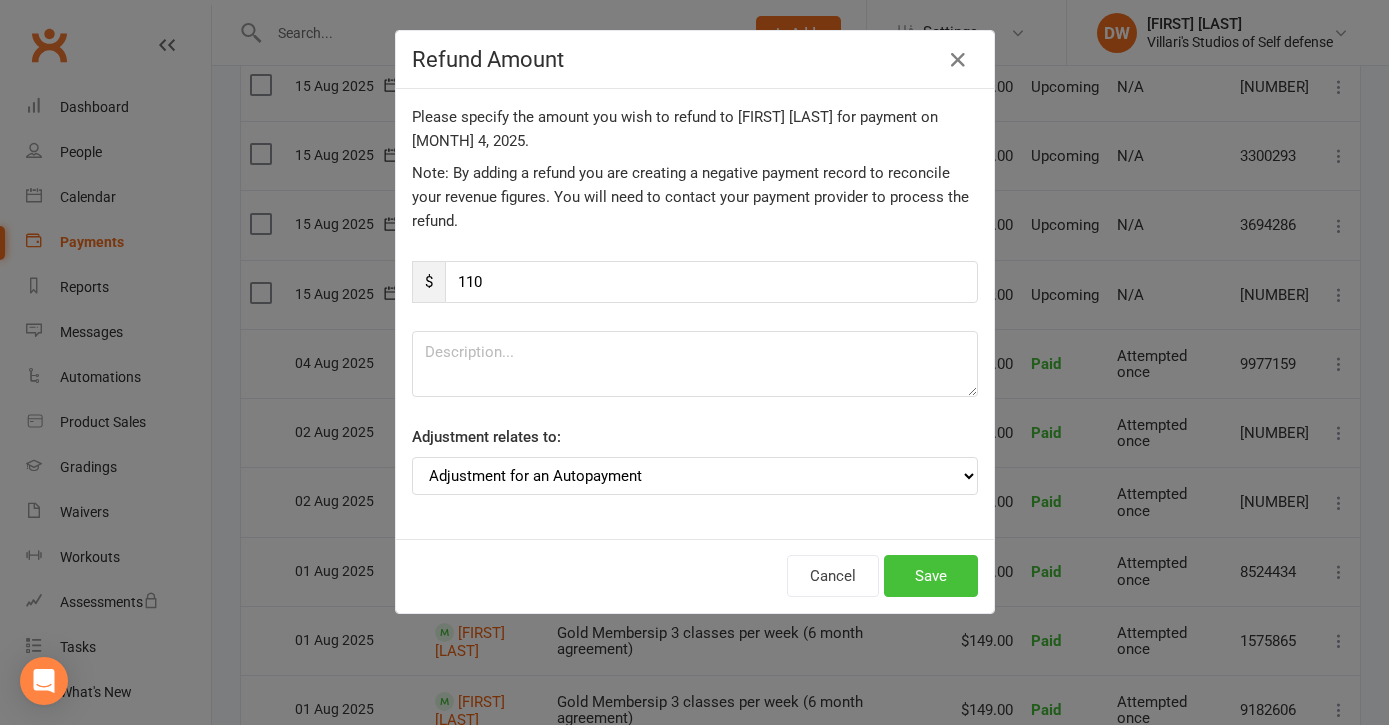 click on "Save" at bounding box center [931, 576] 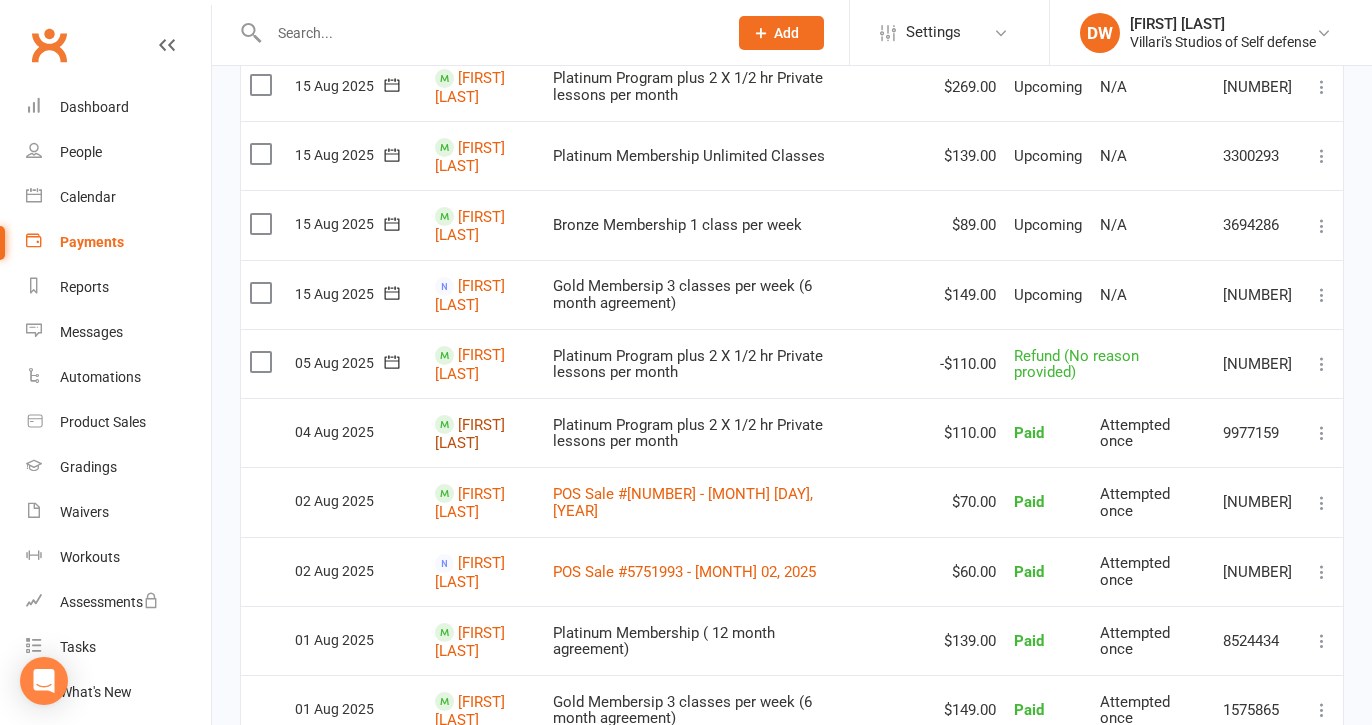 click on "[FIRST] [LAST]" at bounding box center (470, 364) 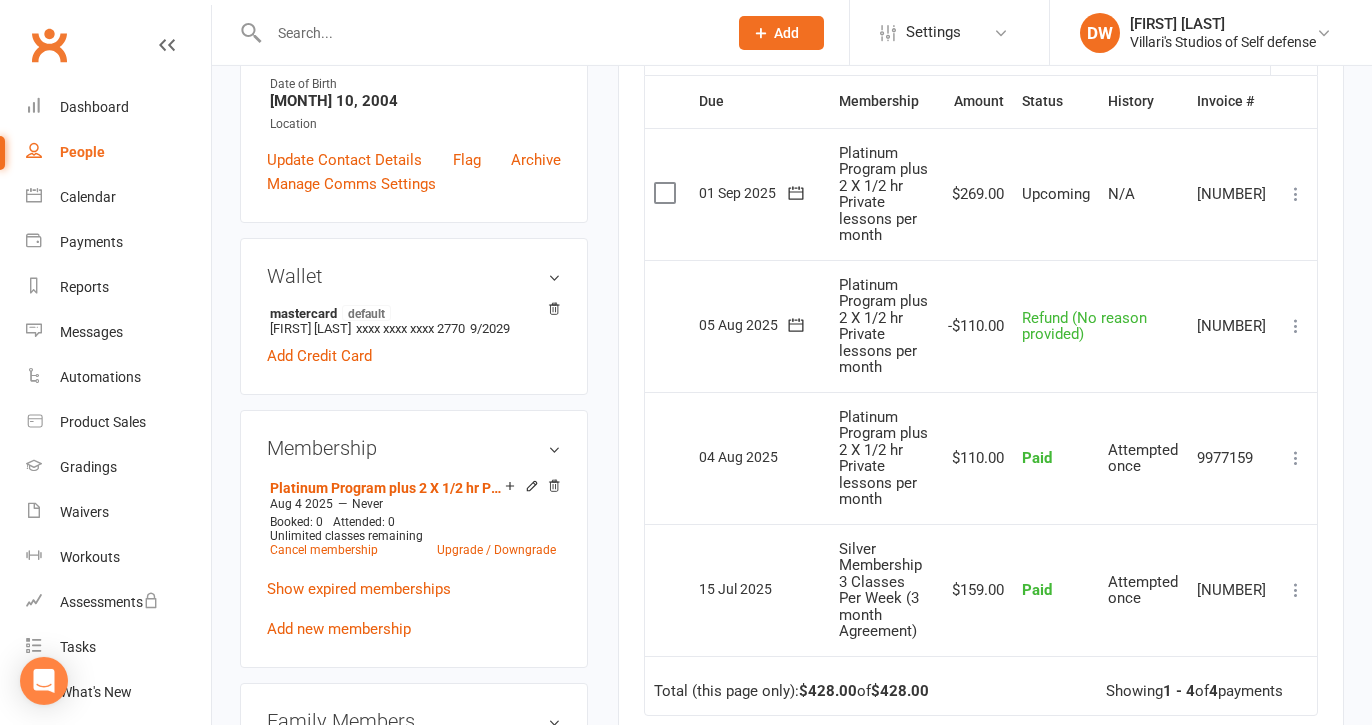 scroll, scrollTop: 587, scrollLeft: 0, axis: vertical 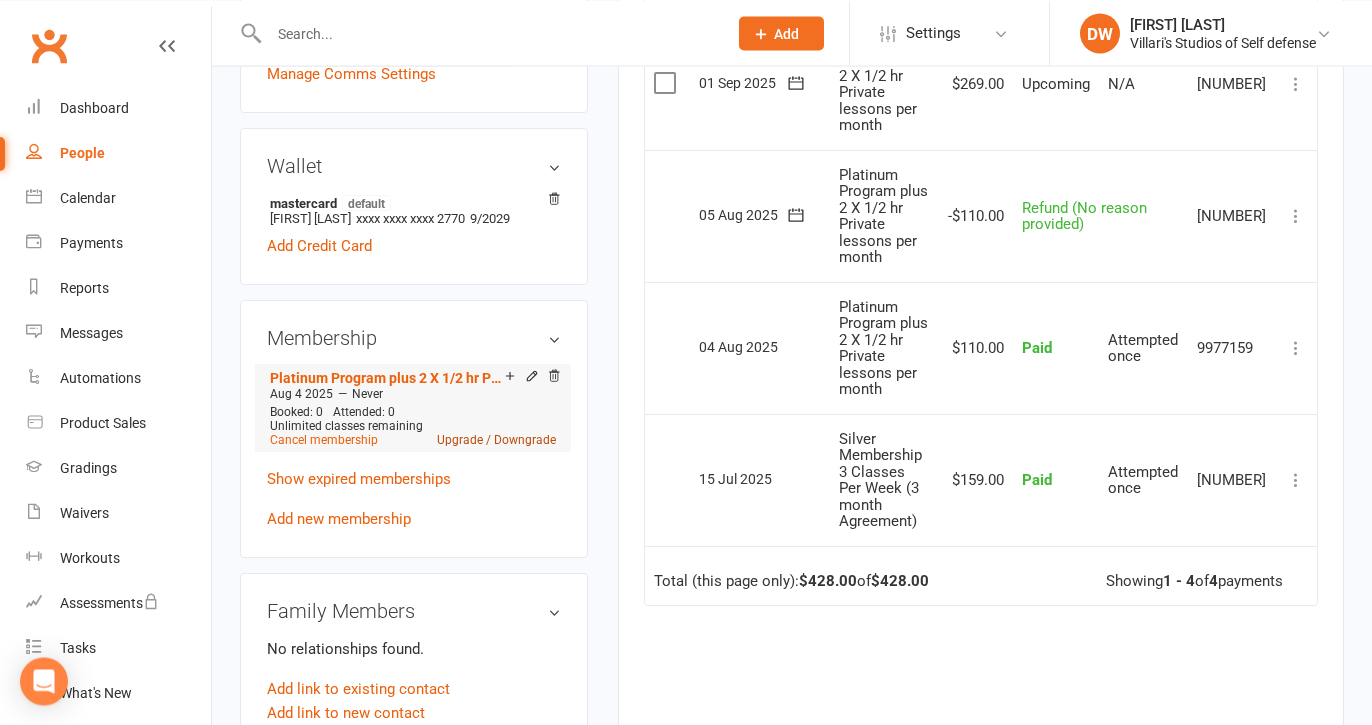 click on "Upgrade / Downgrade" at bounding box center [496, 440] 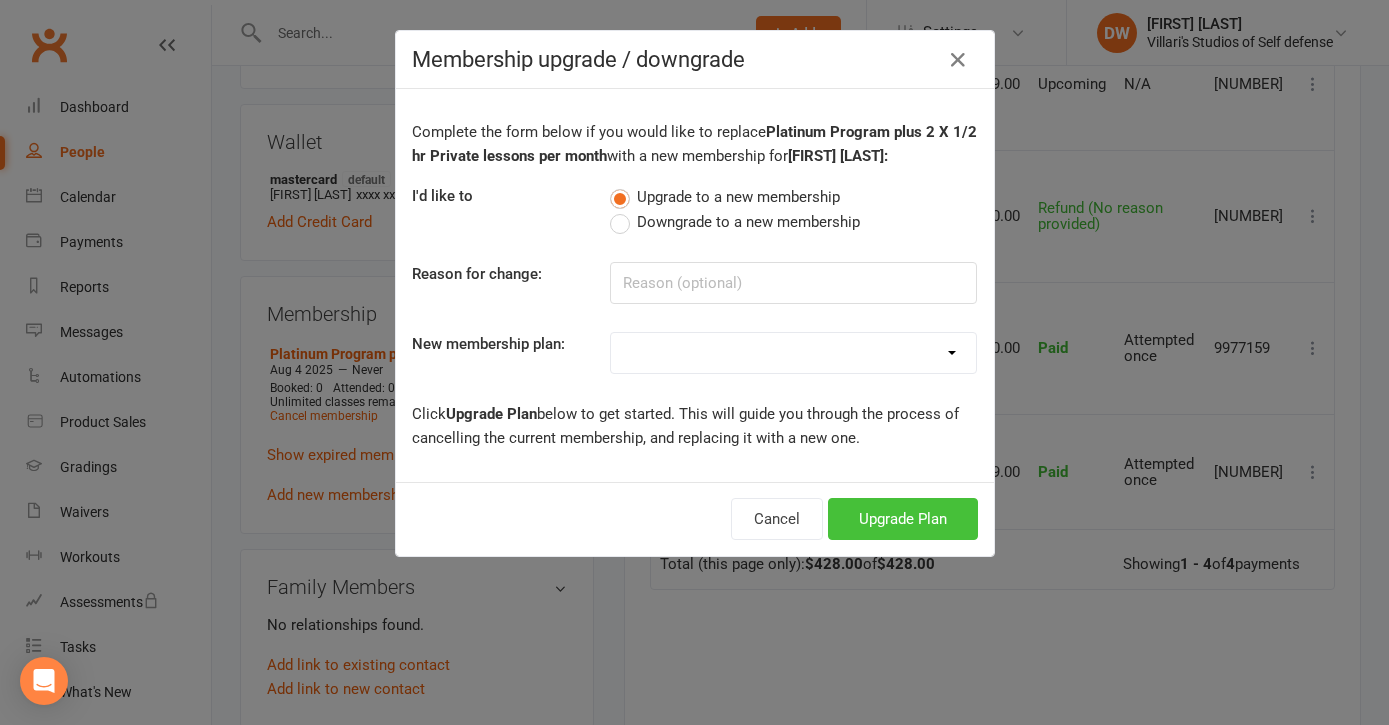 click on "Upgrade Plan" at bounding box center [903, 519] 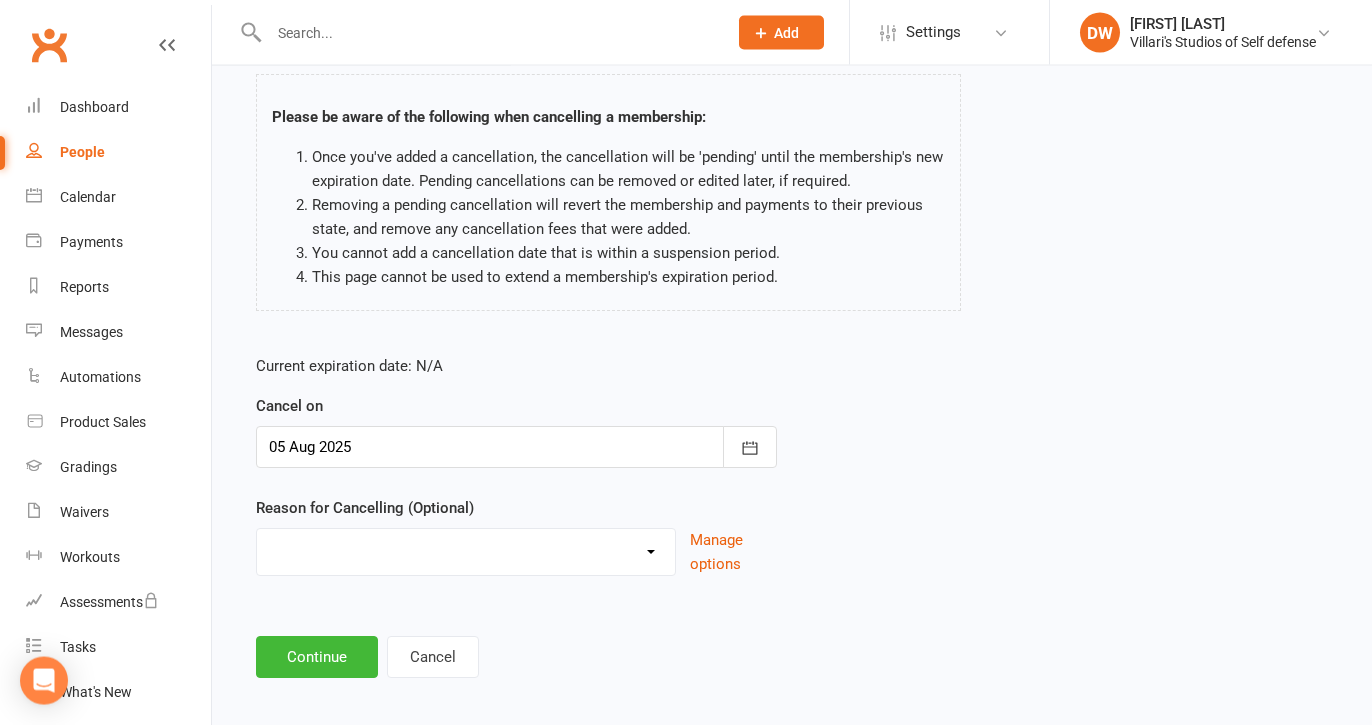 scroll, scrollTop: 138, scrollLeft: 0, axis: vertical 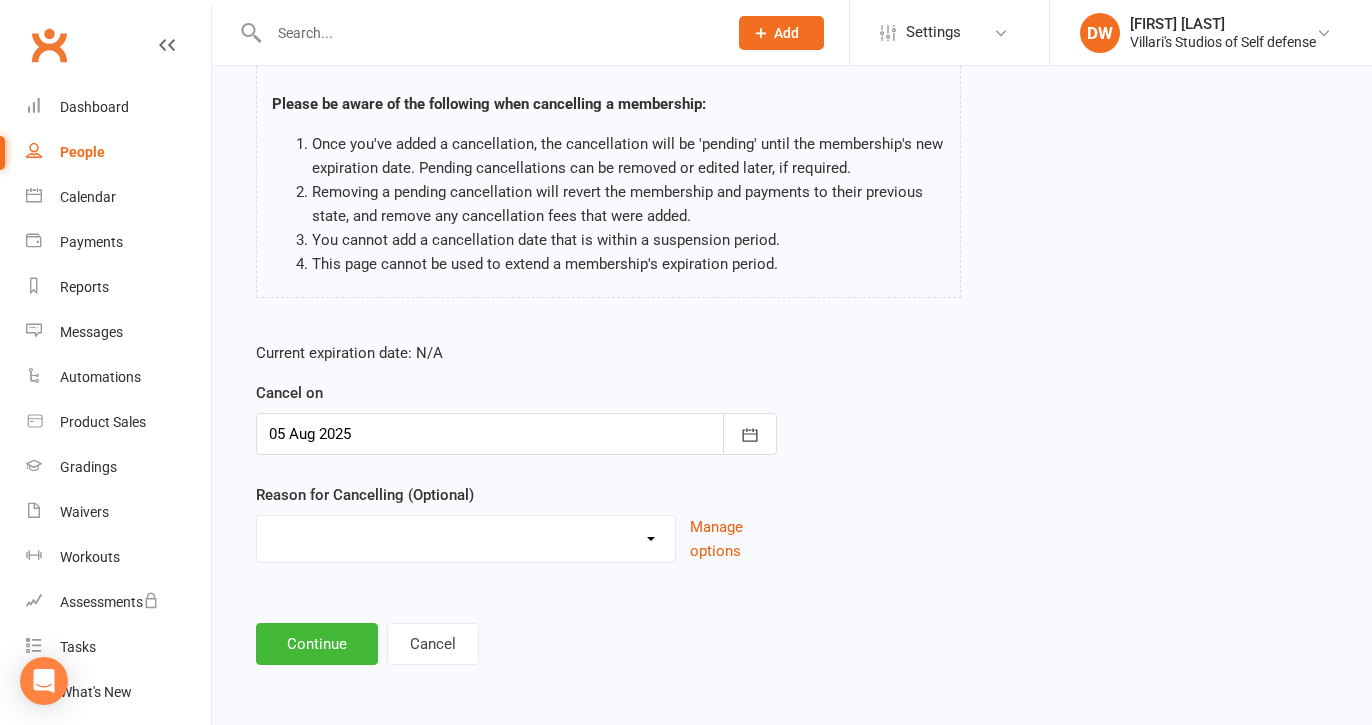 click on "Holiday Injury Other reason" at bounding box center [466, 536] 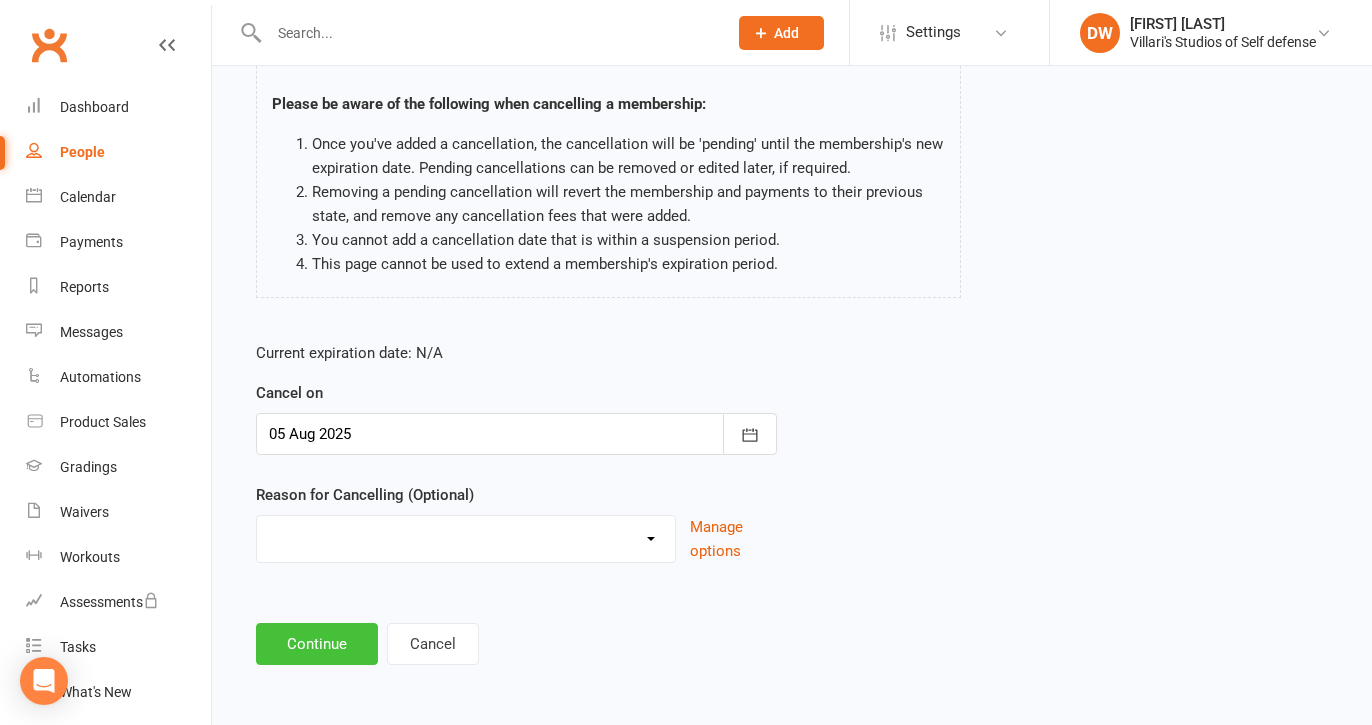click on "Continue" at bounding box center (317, 644) 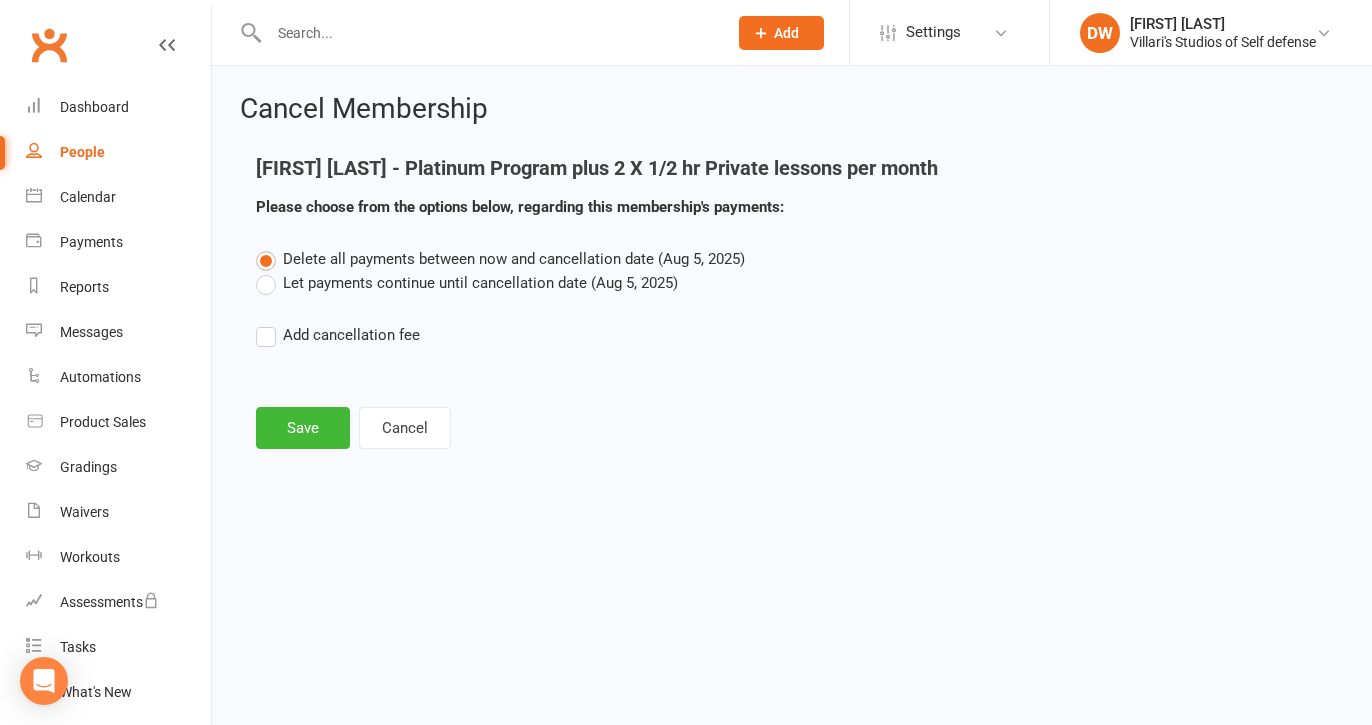 scroll, scrollTop: 0, scrollLeft: 0, axis: both 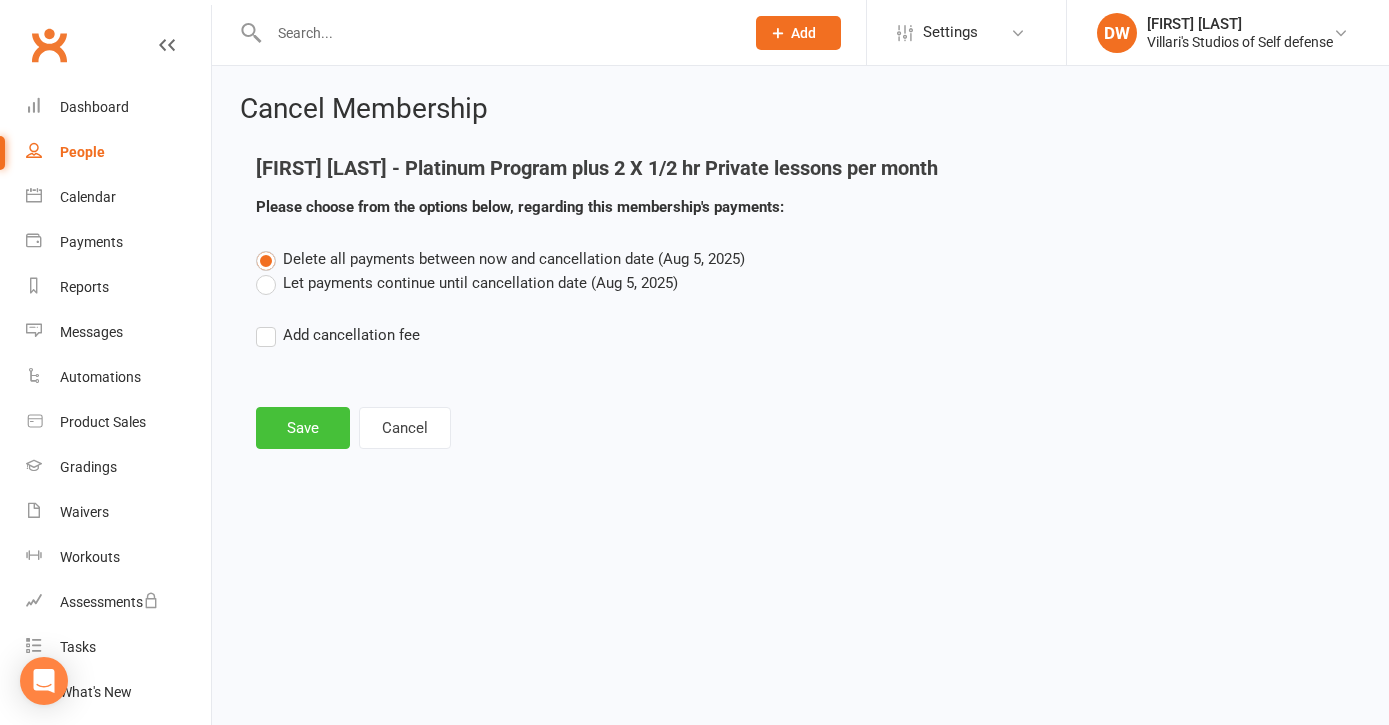 click on "Save" at bounding box center (303, 428) 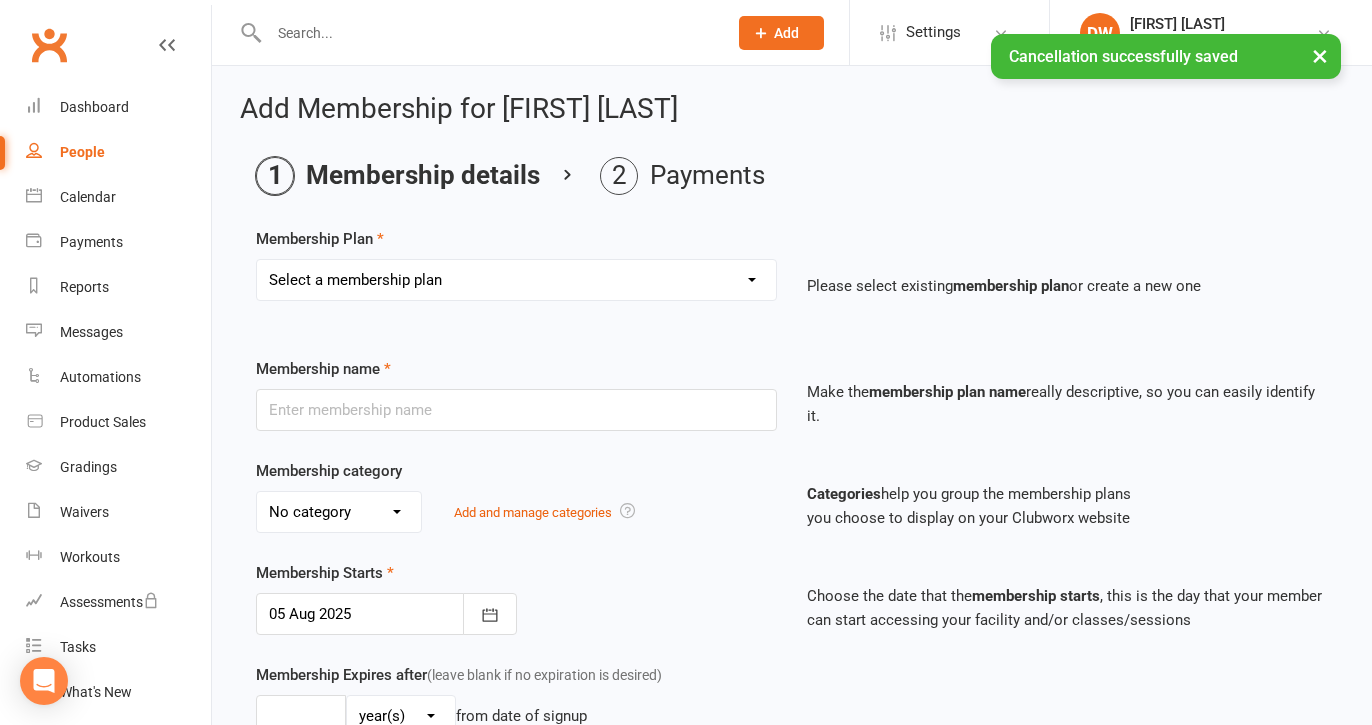 click on "Select a membership plan Create new Membership Plan Free Trial Class New member Sign up 3 month summer special Gold Membersip 3 classes per week (6 month agreement) Additional Family Member (only available with primary agreement) Bronze Membership 1 class per week Family Membership (Multiple Family Members) Platinum Membership ( 12 month agreement) Private lesson per week  Plus 1class per week Private Student 4 lessons half sessions per month Silver Membership 3 Classes Per Week (3 month Agreement) Platinum Program plus 2 X 1/2 hr Private lessons per month Lil Tigers 2 classes ( 3 month agreement) South Eastern Invitational Private Program With Assistant instuctor Basic Virtual Range Package" at bounding box center [516, 280] 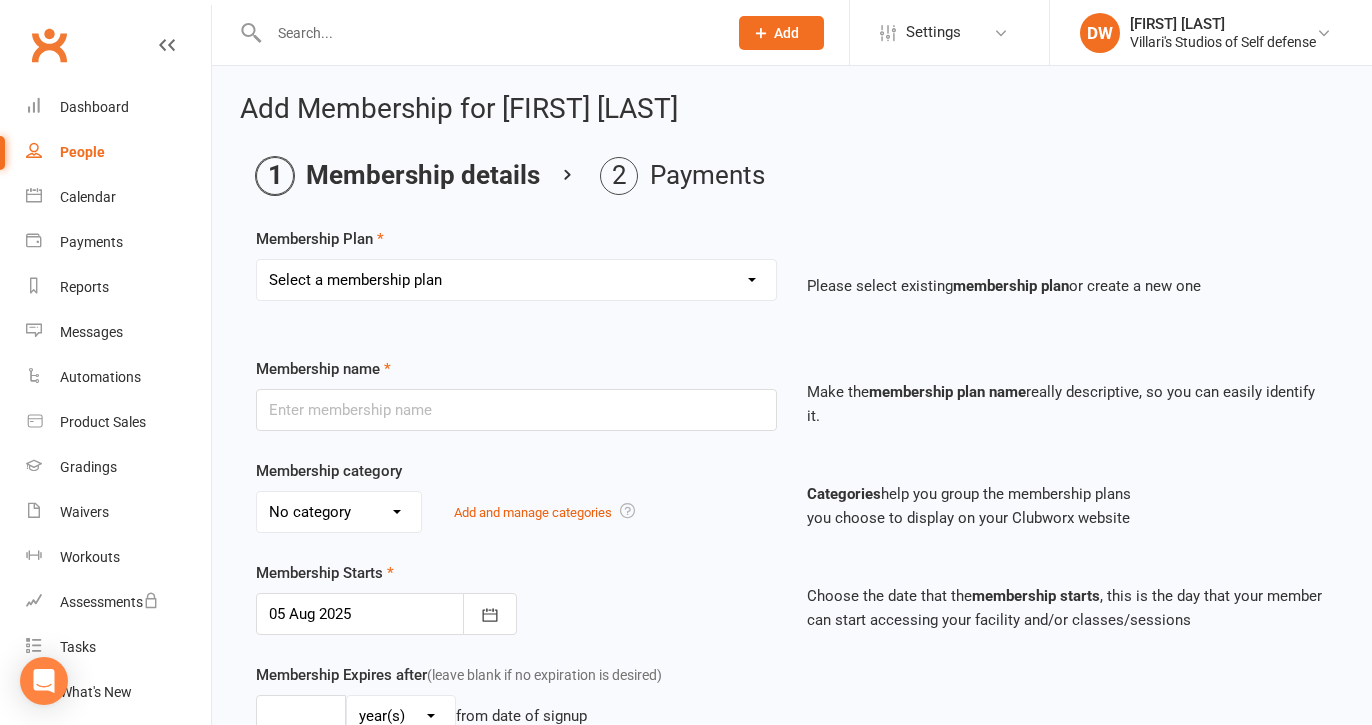 select on "12" 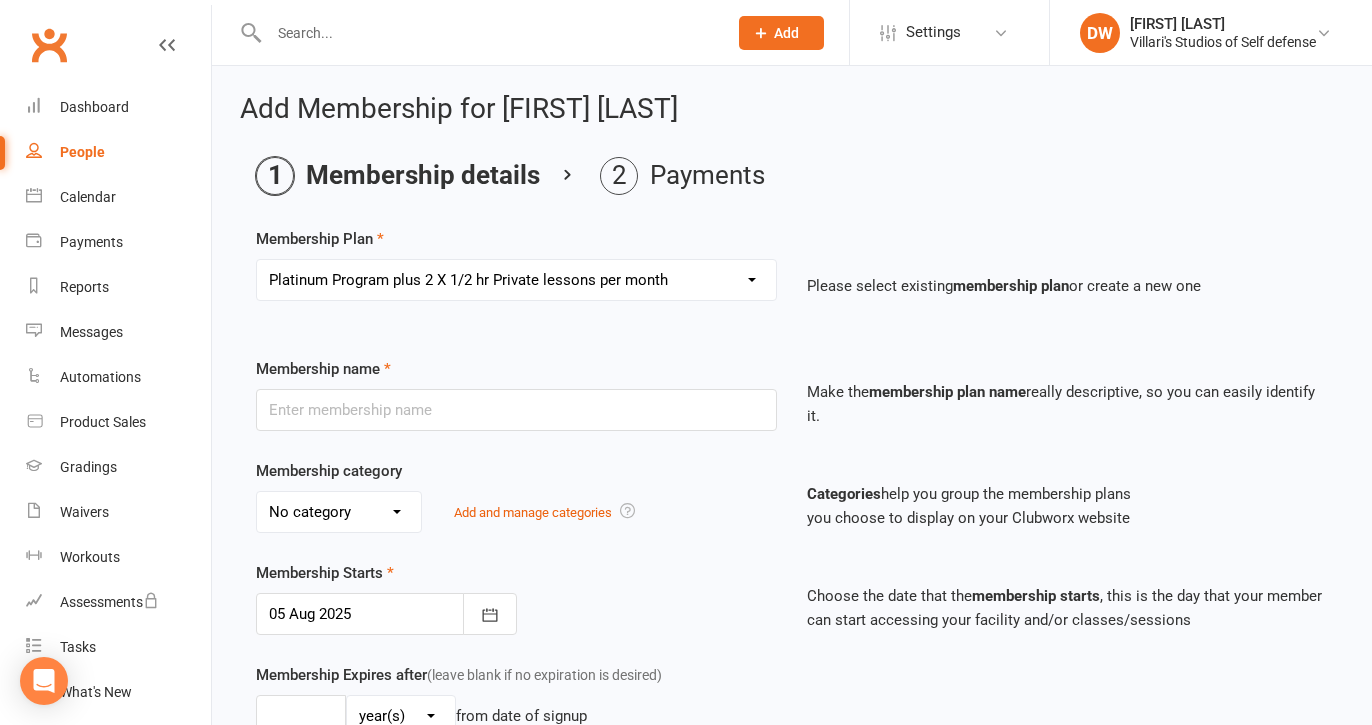 click on "Platinum Program plus 2 X 1/2 hr Private lessons per month" at bounding box center [0, 0] 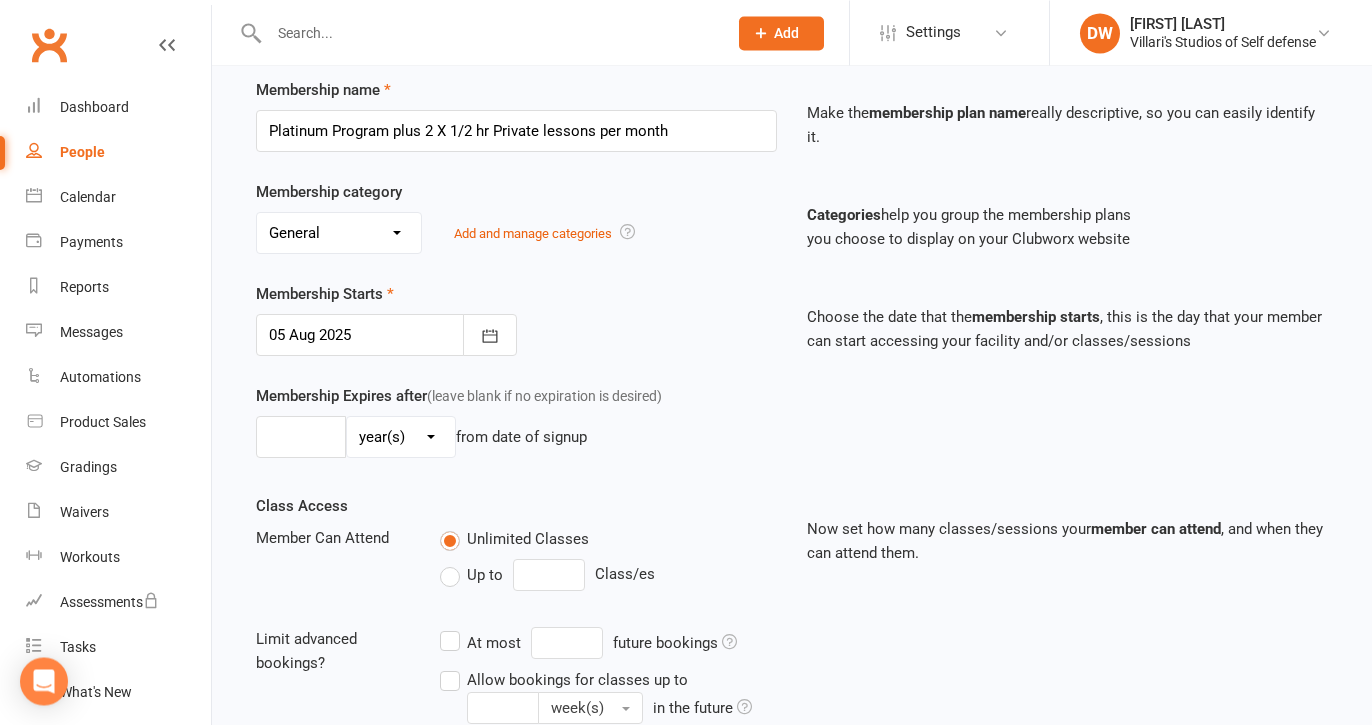 scroll, scrollTop: 306, scrollLeft: 0, axis: vertical 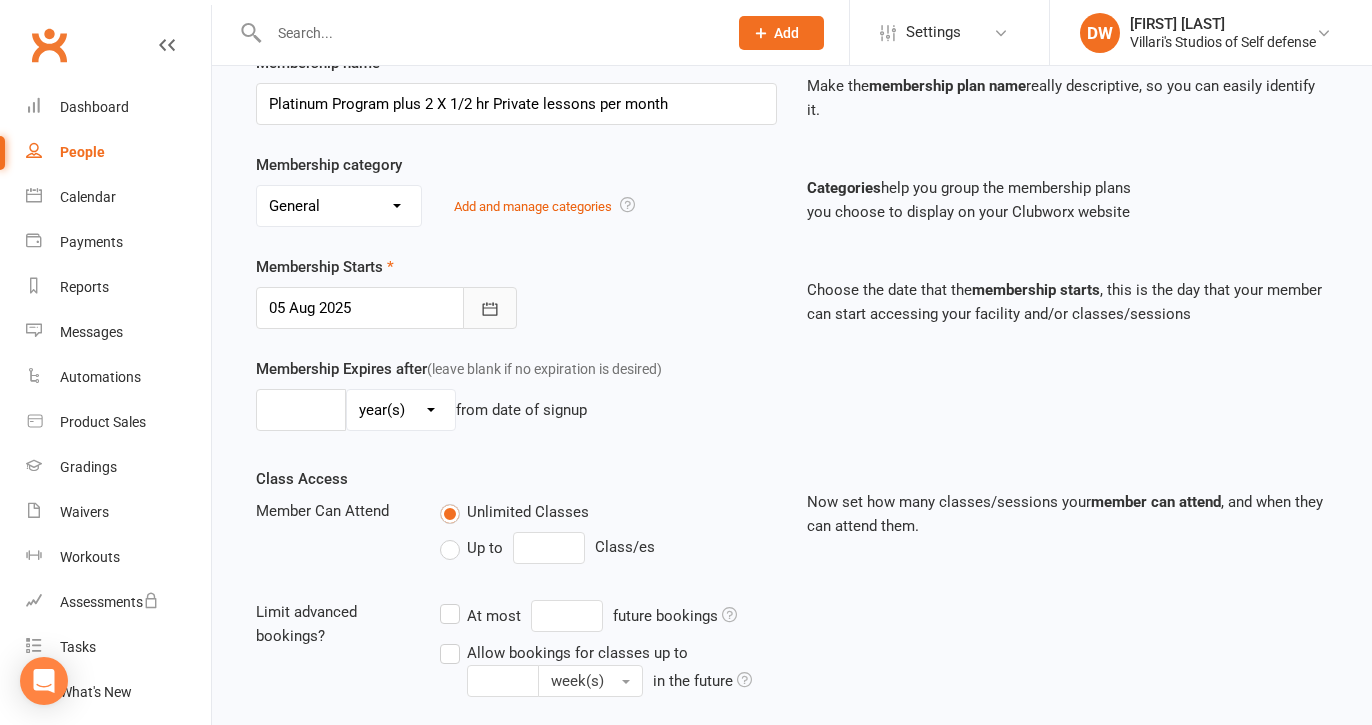 click 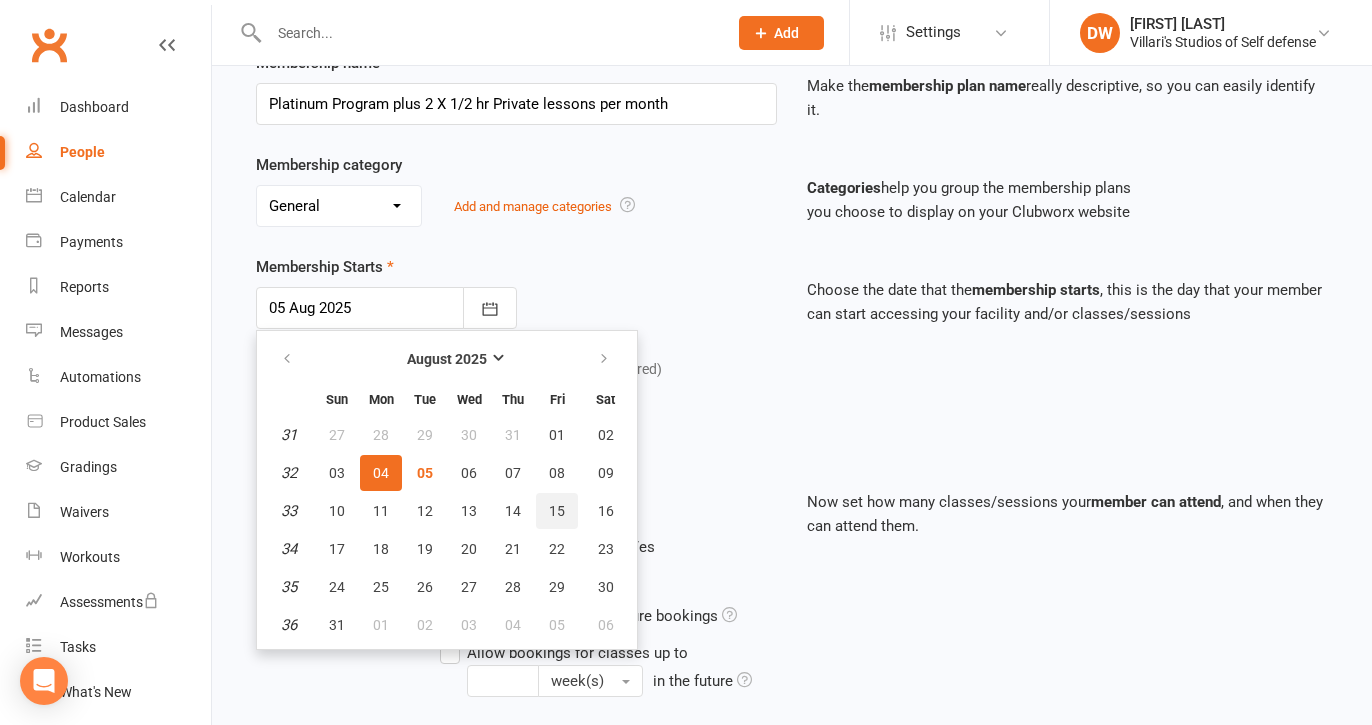 click on "15" at bounding box center (557, 511) 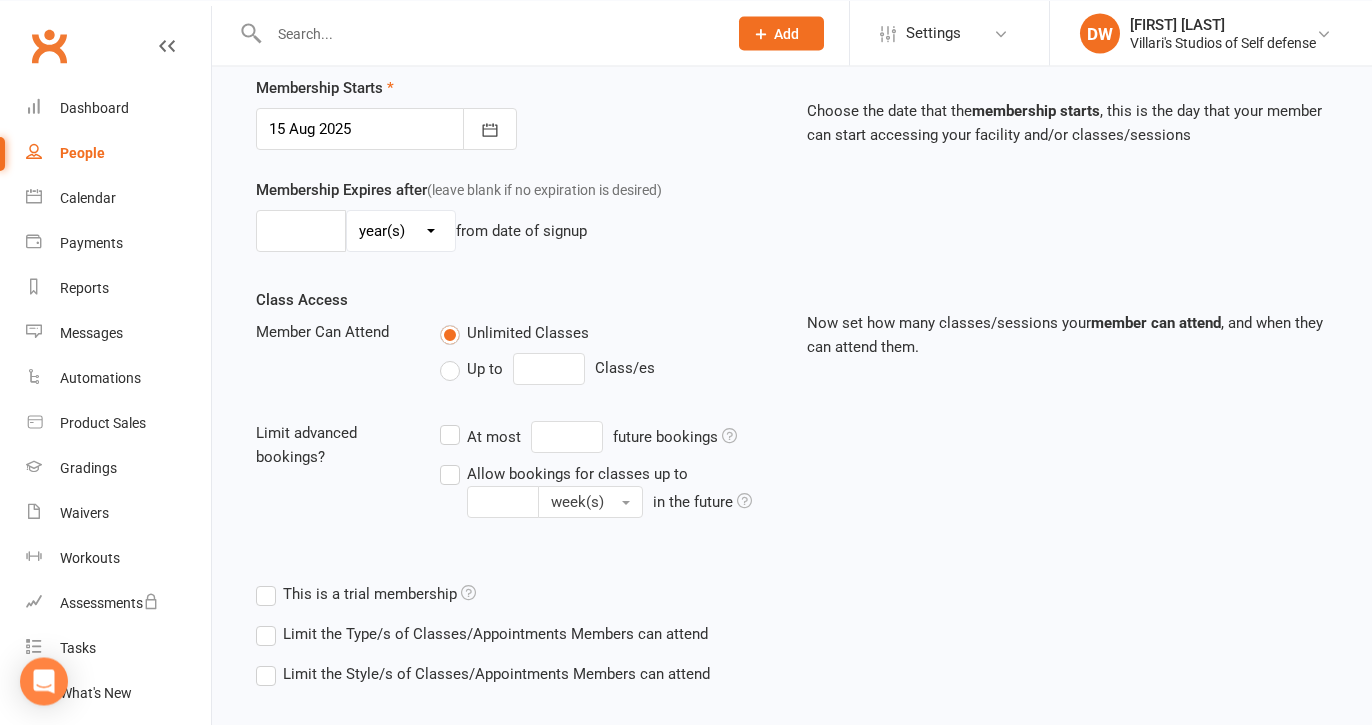 scroll, scrollTop: 584, scrollLeft: 0, axis: vertical 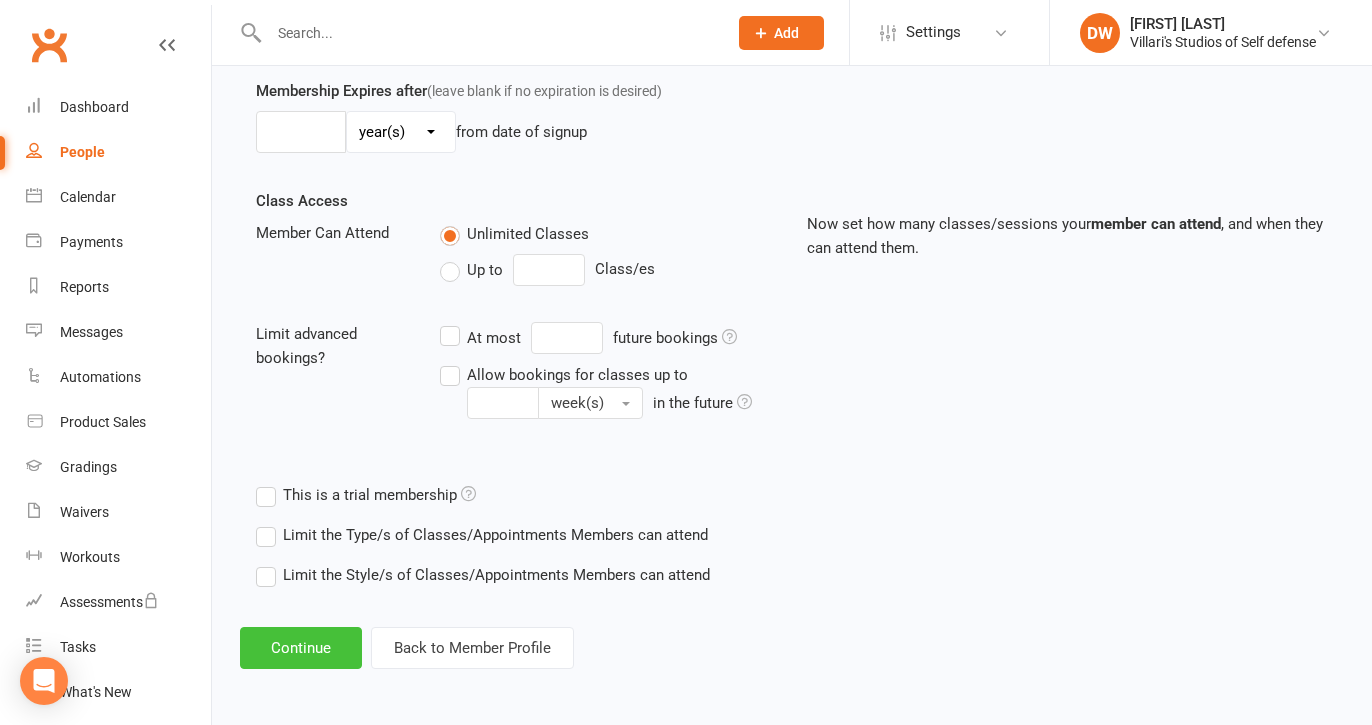 click on "Continue" at bounding box center [301, 648] 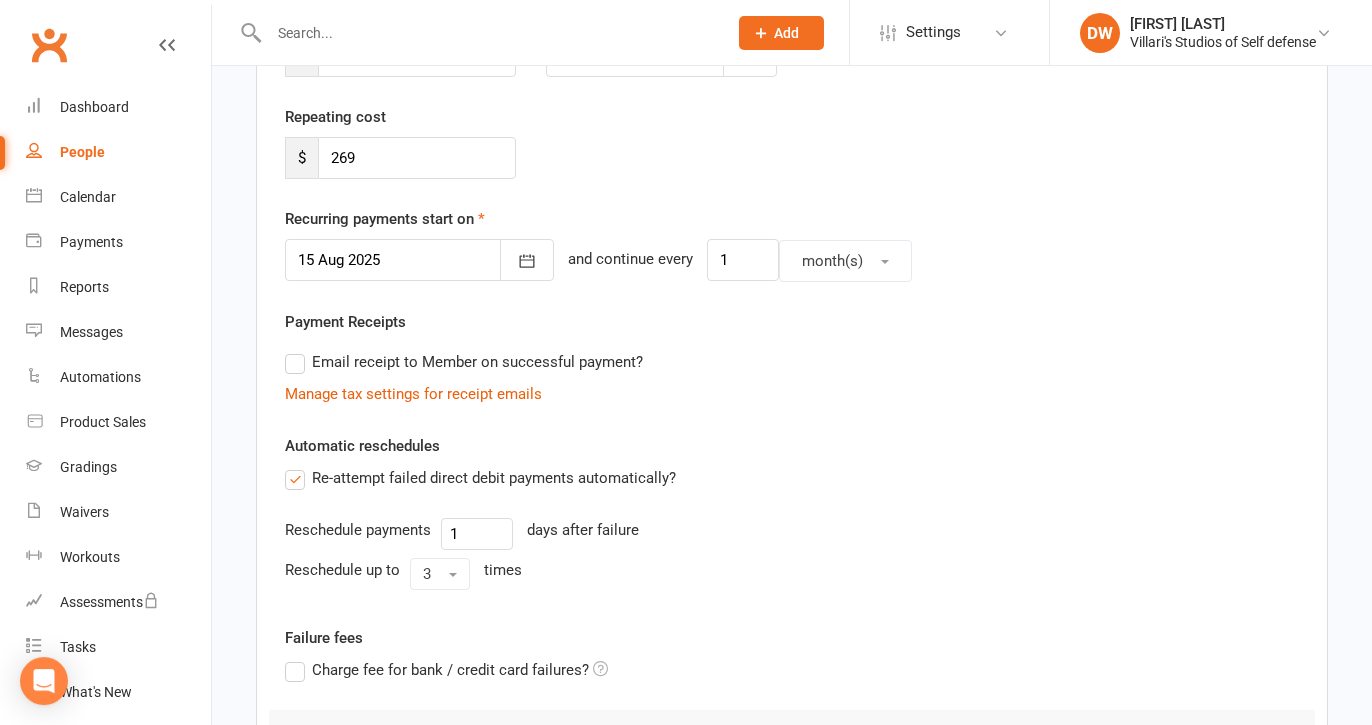 scroll, scrollTop: 382, scrollLeft: 0, axis: vertical 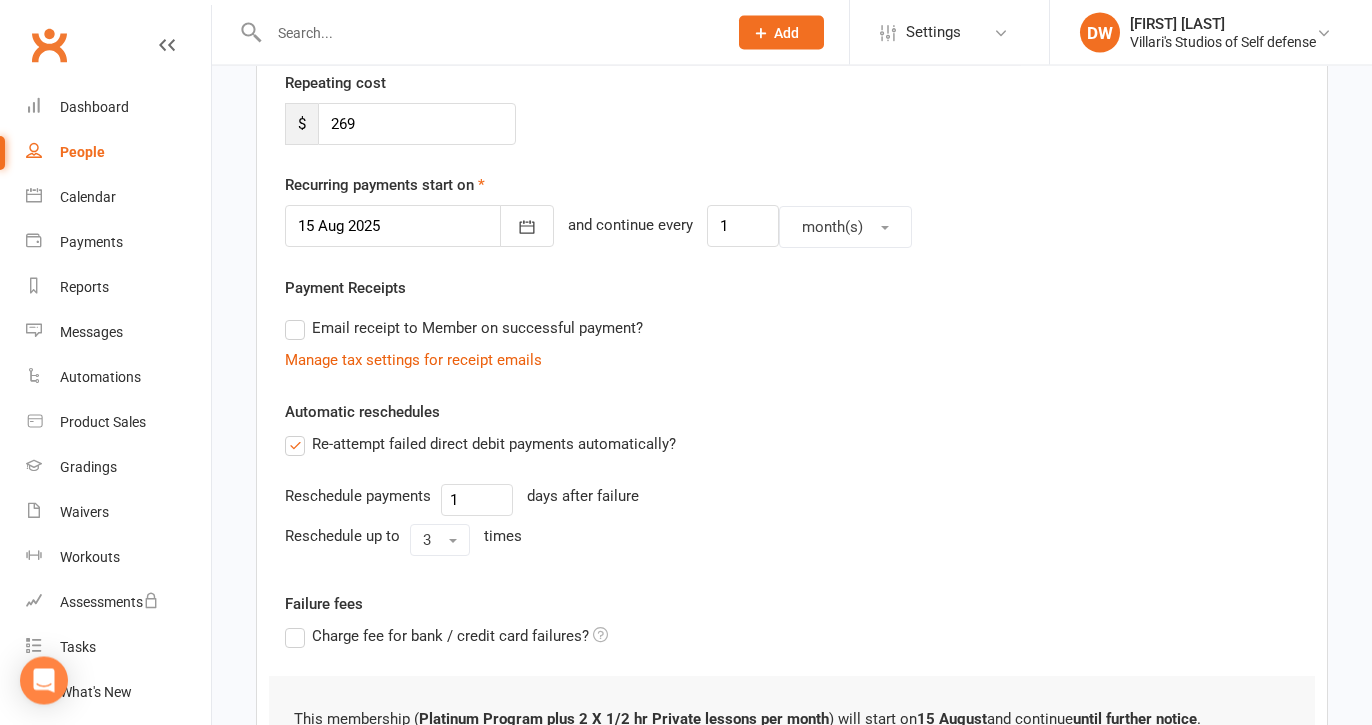 click on "Email receipt to Member on successful payment?" at bounding box center [464, 329] 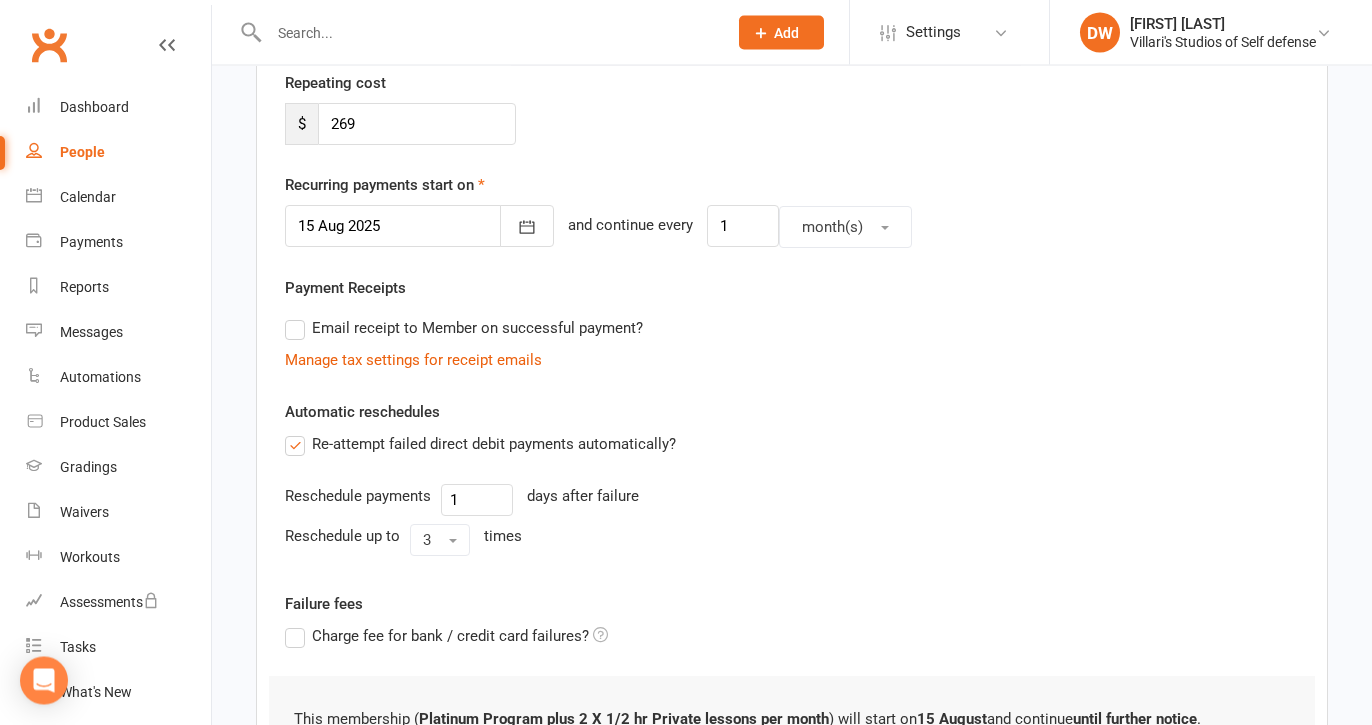 click on "Email receipt to Member on successful payment?" at bounding box center [291, 317] 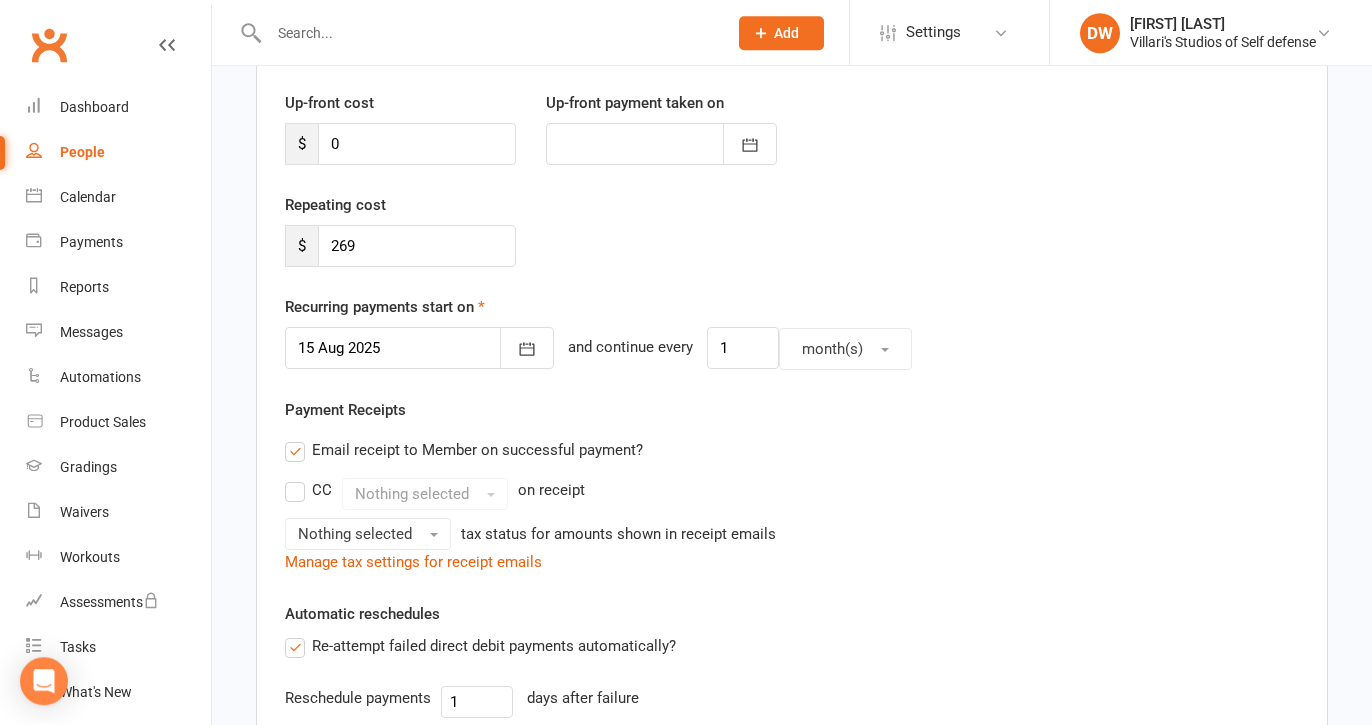 scroll, scrollTop: 269, scrollLeft: 0, axis: vertical 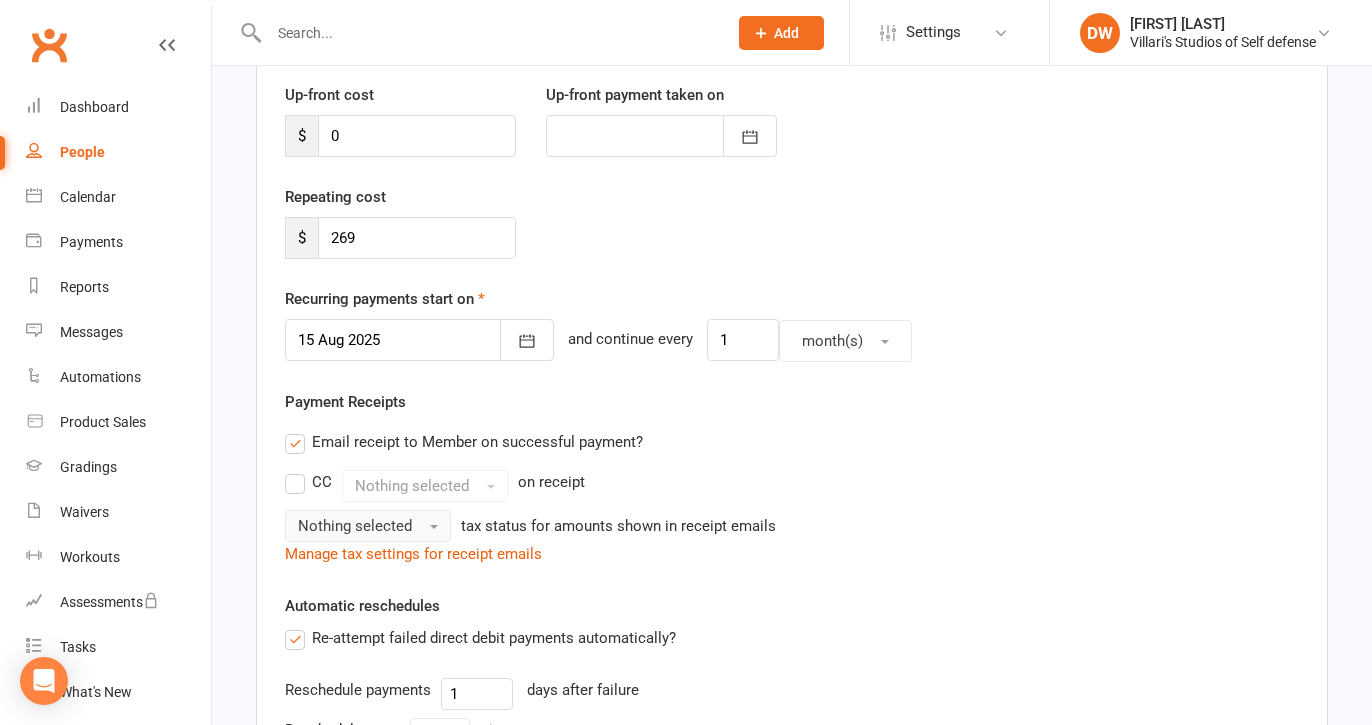 click on "Nothing selected" at bounding box center [368, 526] 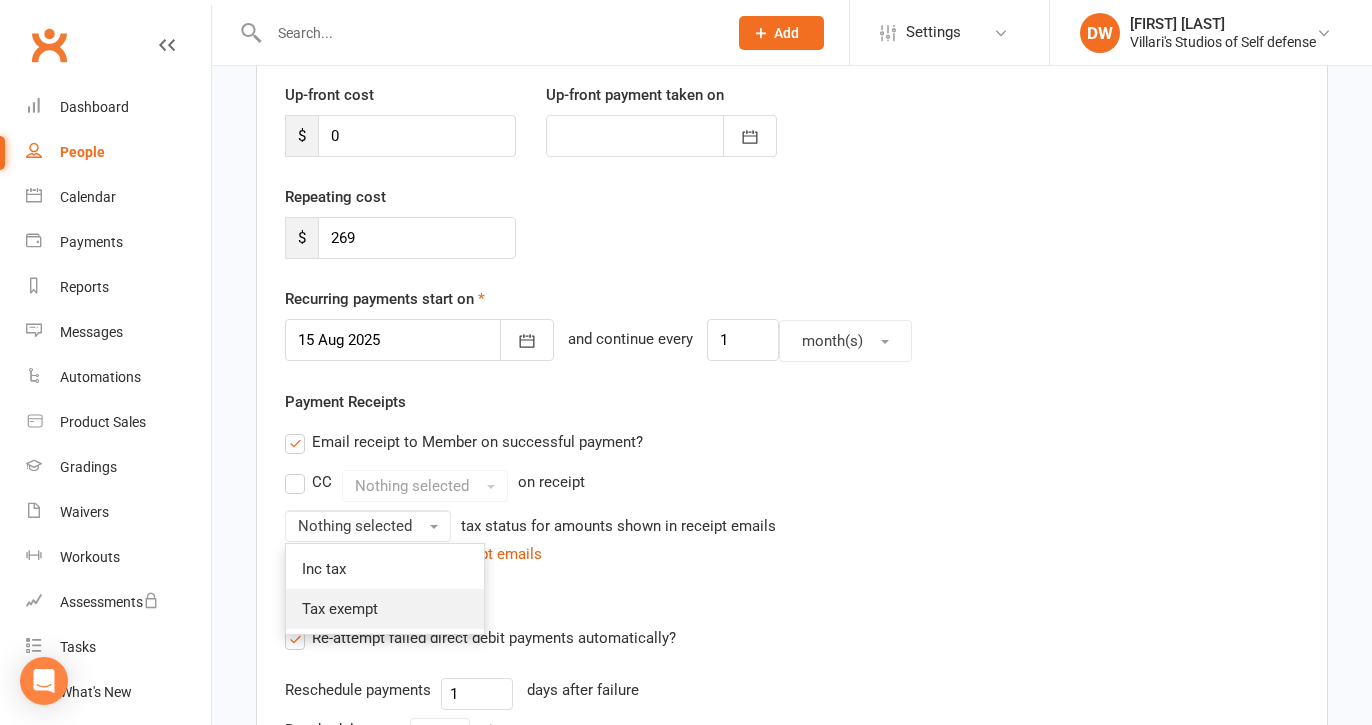click on "Tax exempt" at bounding box center [340, 609] 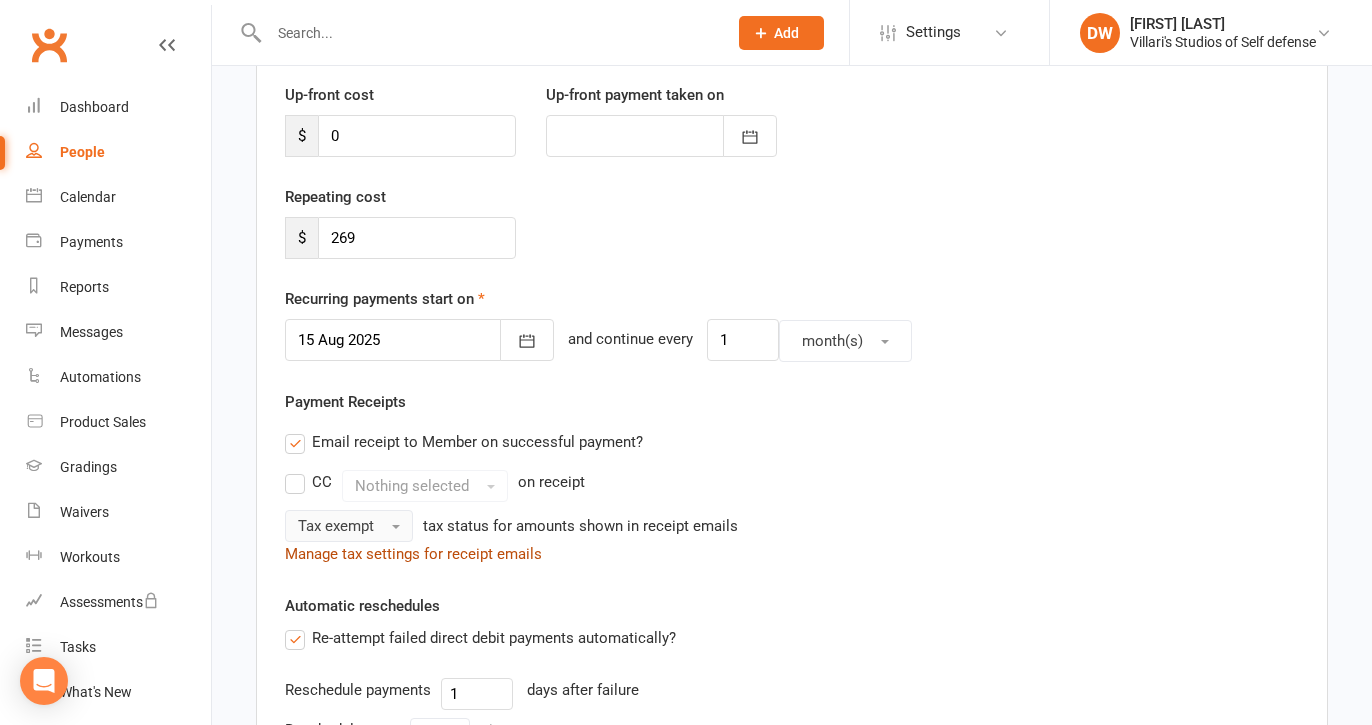 scroll, scrollTop: 728, scrollLeft: 0, axis: vertical 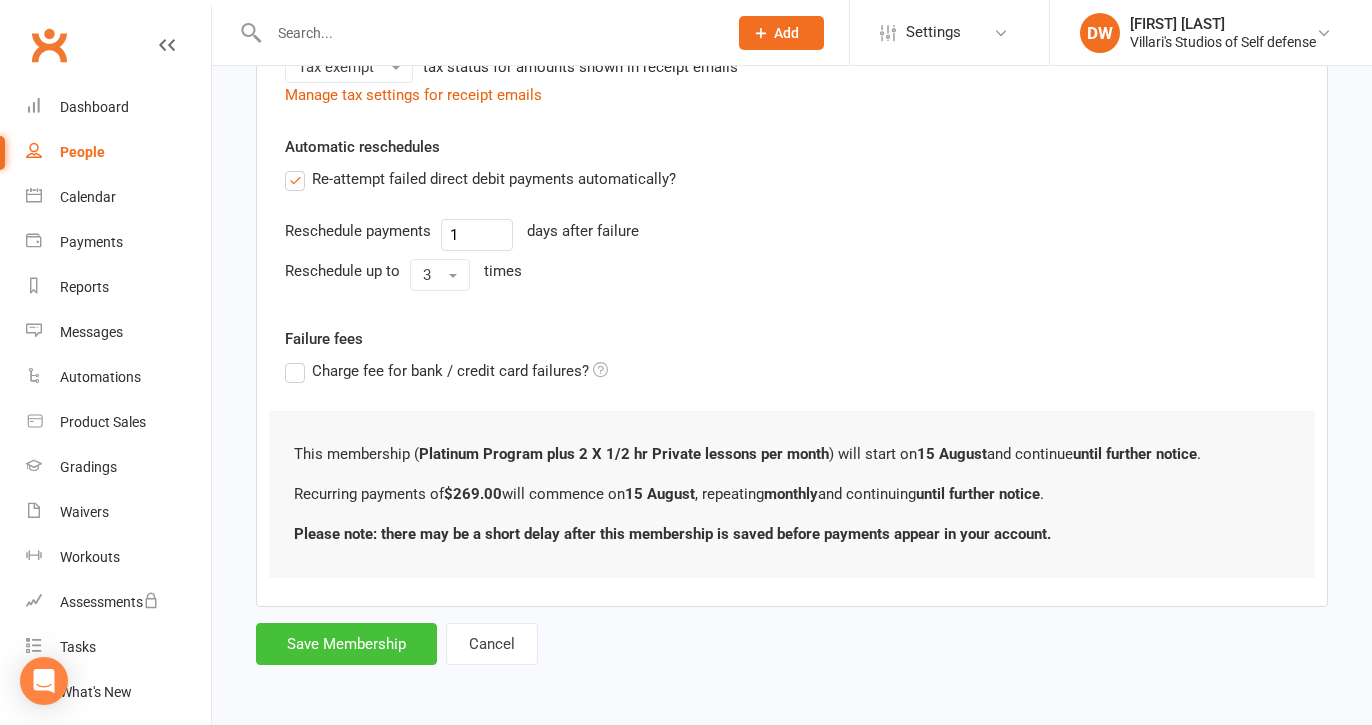 click on "Save Membership" at bounding box center [346, 644] 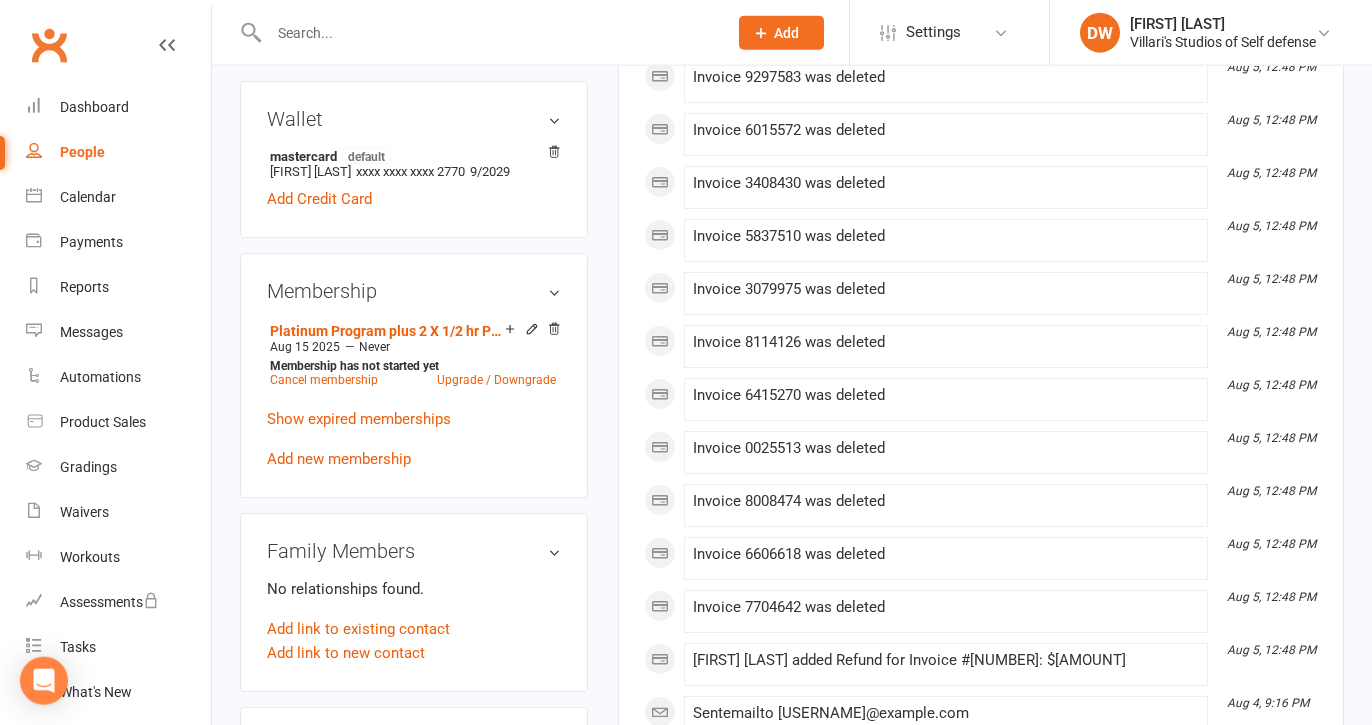 scroll, scrollTop: 1020, scrollLeft: 0, axis: vertical 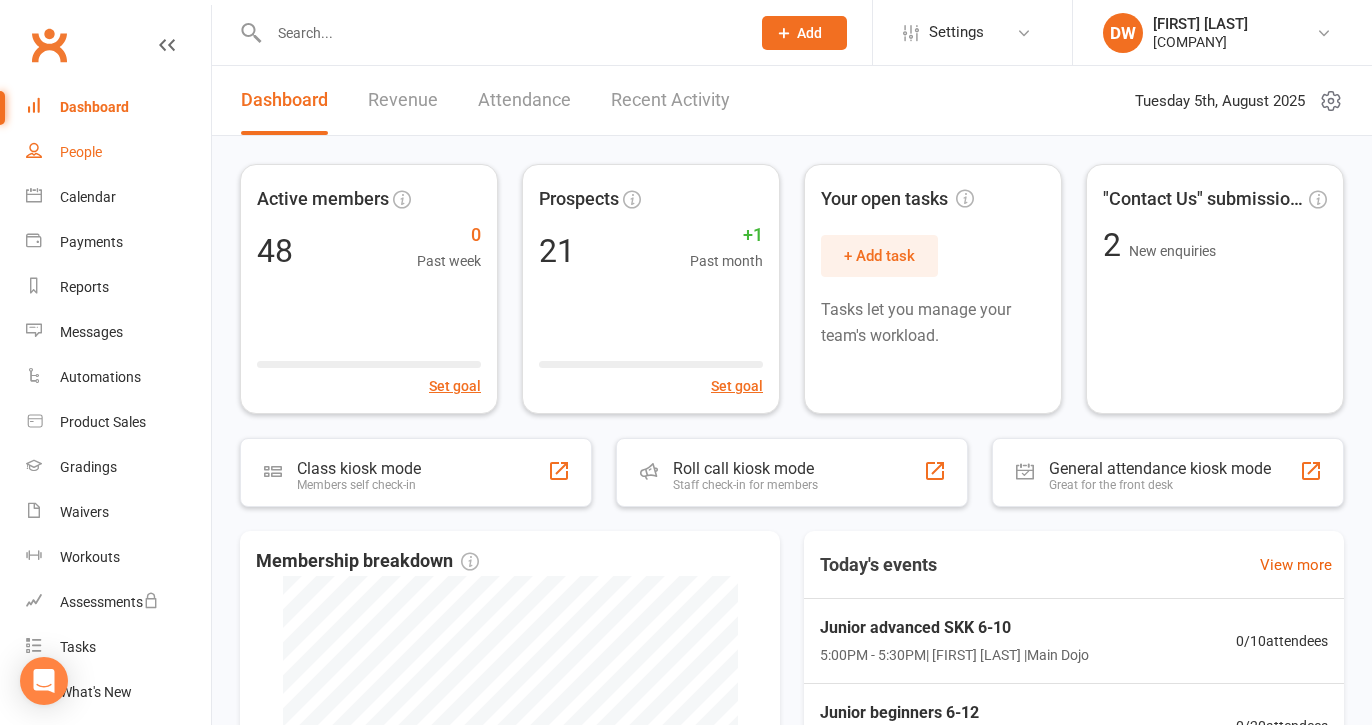 click on "People" at bounding box center [81, 152] 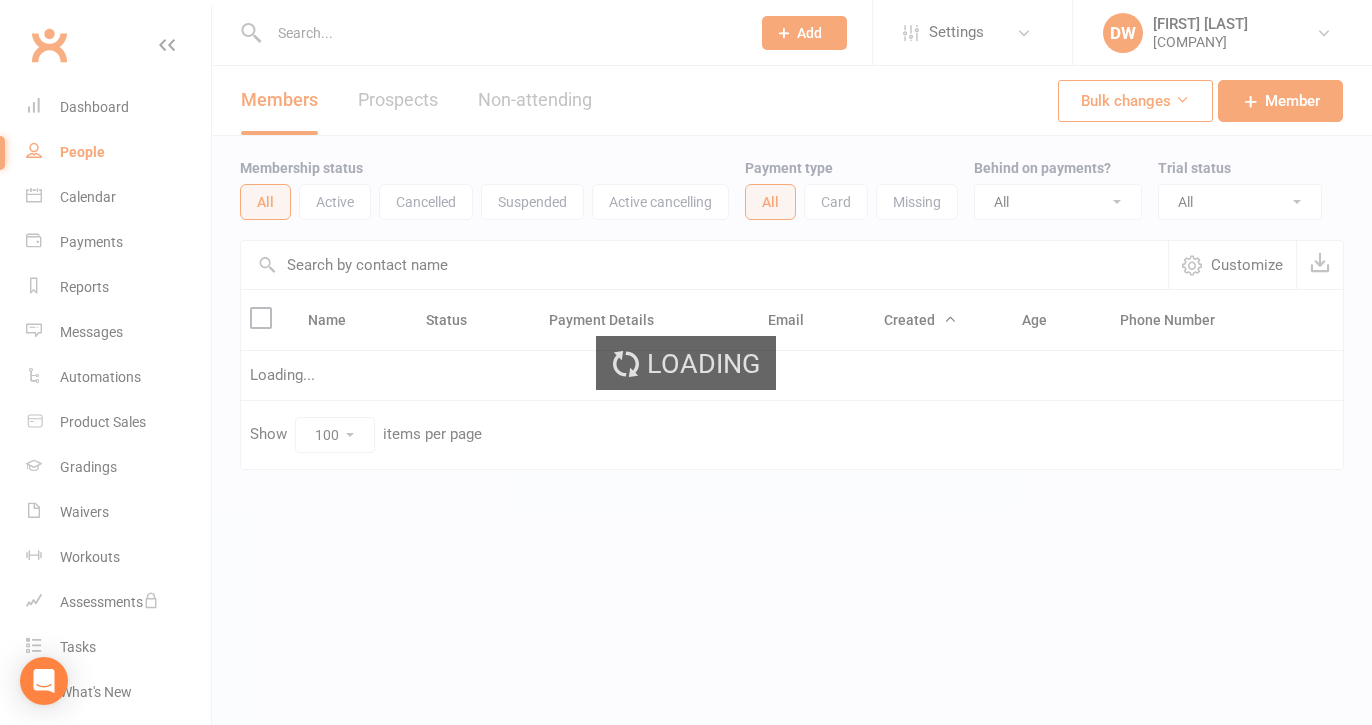 click at bounding box center [499, 33] 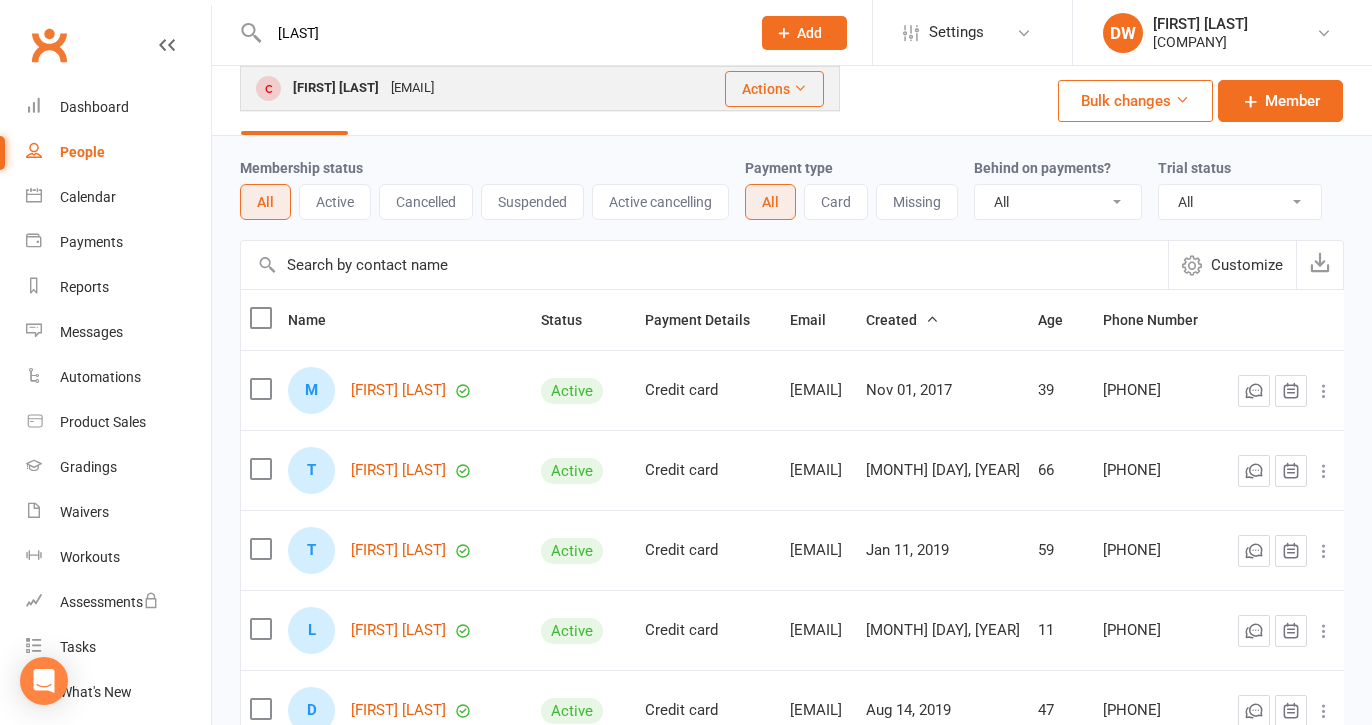 type on "alvarado" 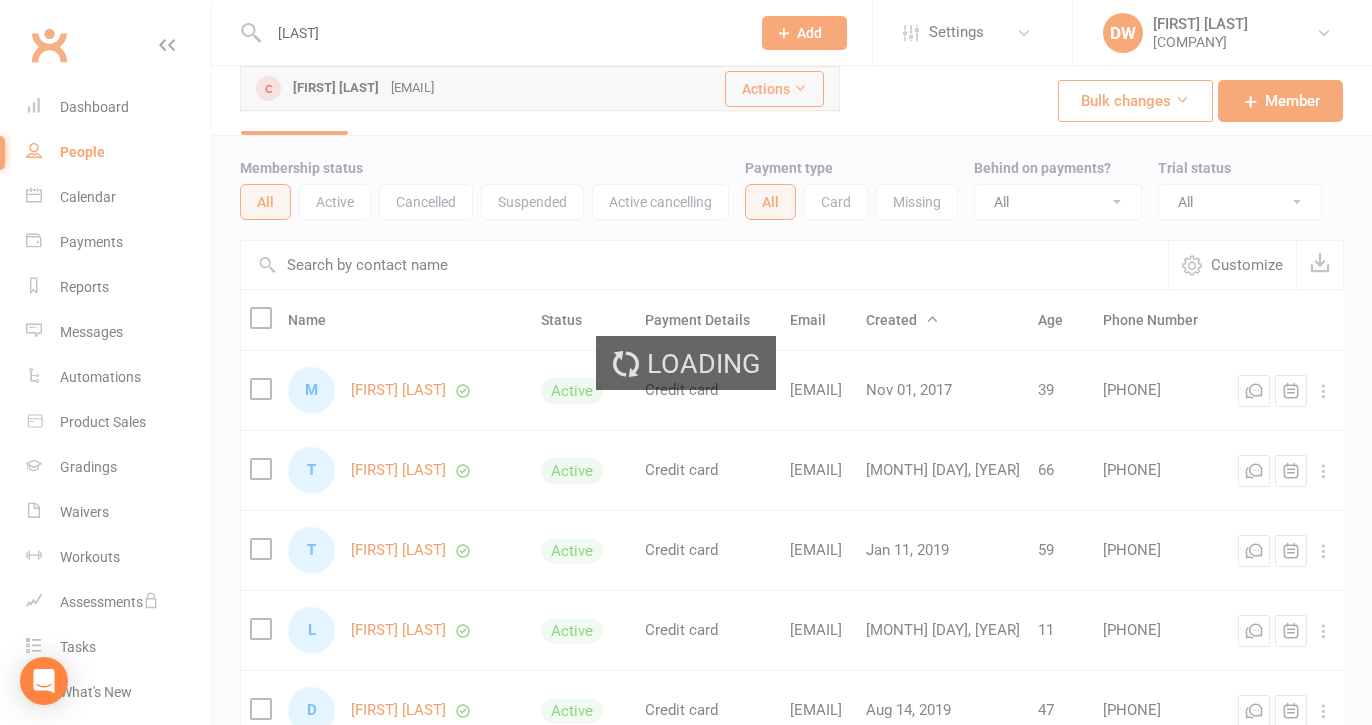 type 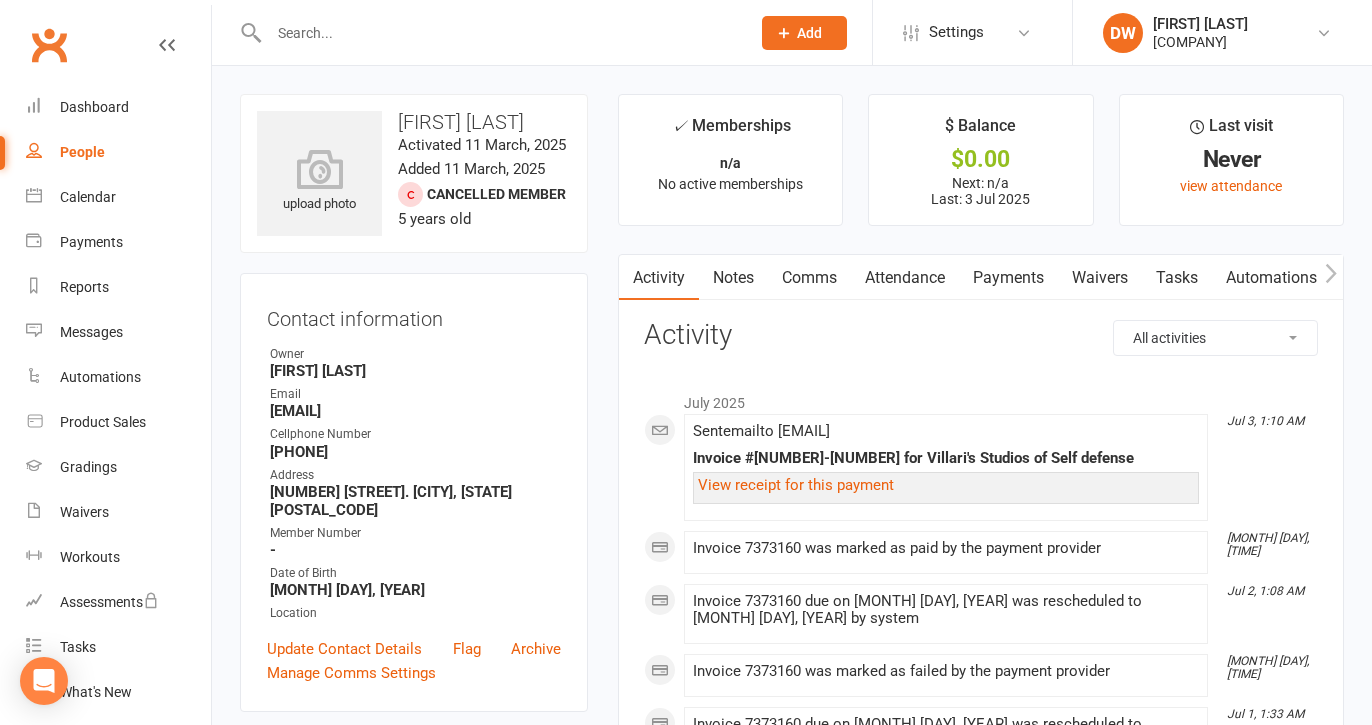click on "Payments" at bounding box center (1008, 278) 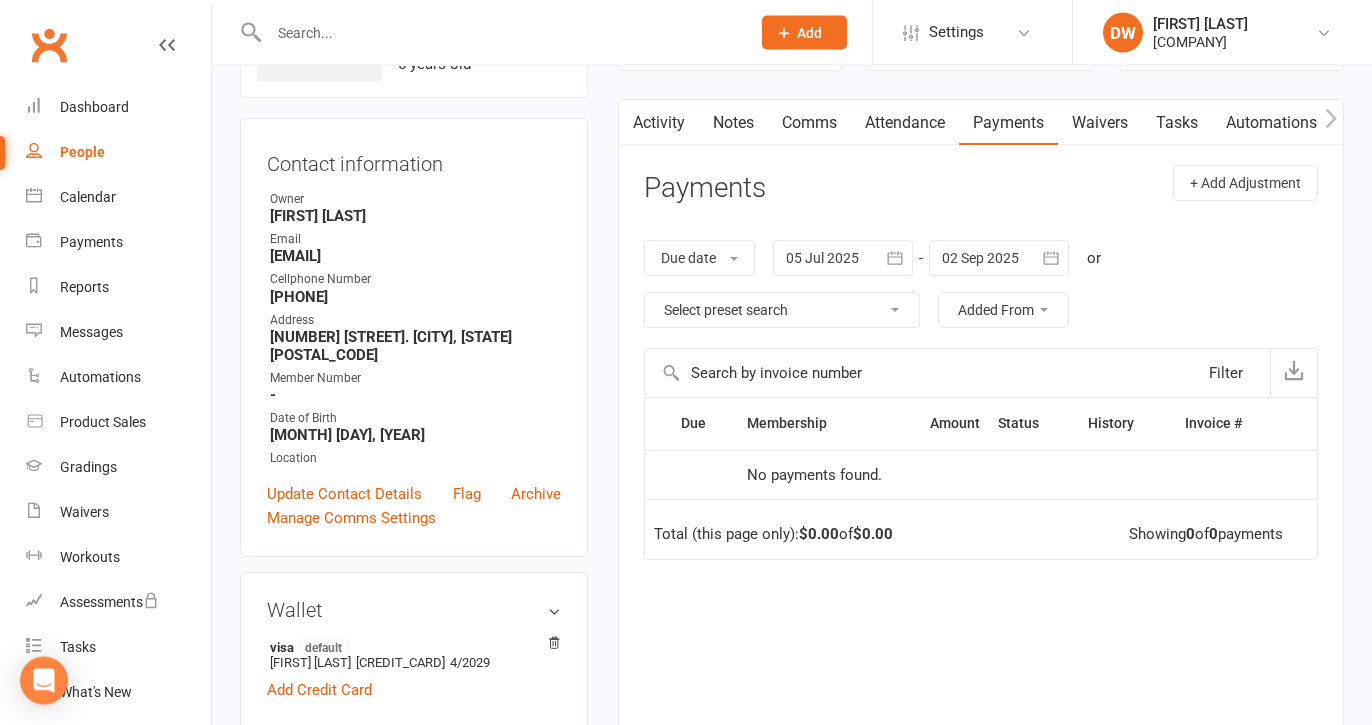 scroll, scrollTop: 179, scrollLeft: 0, axis: vertical 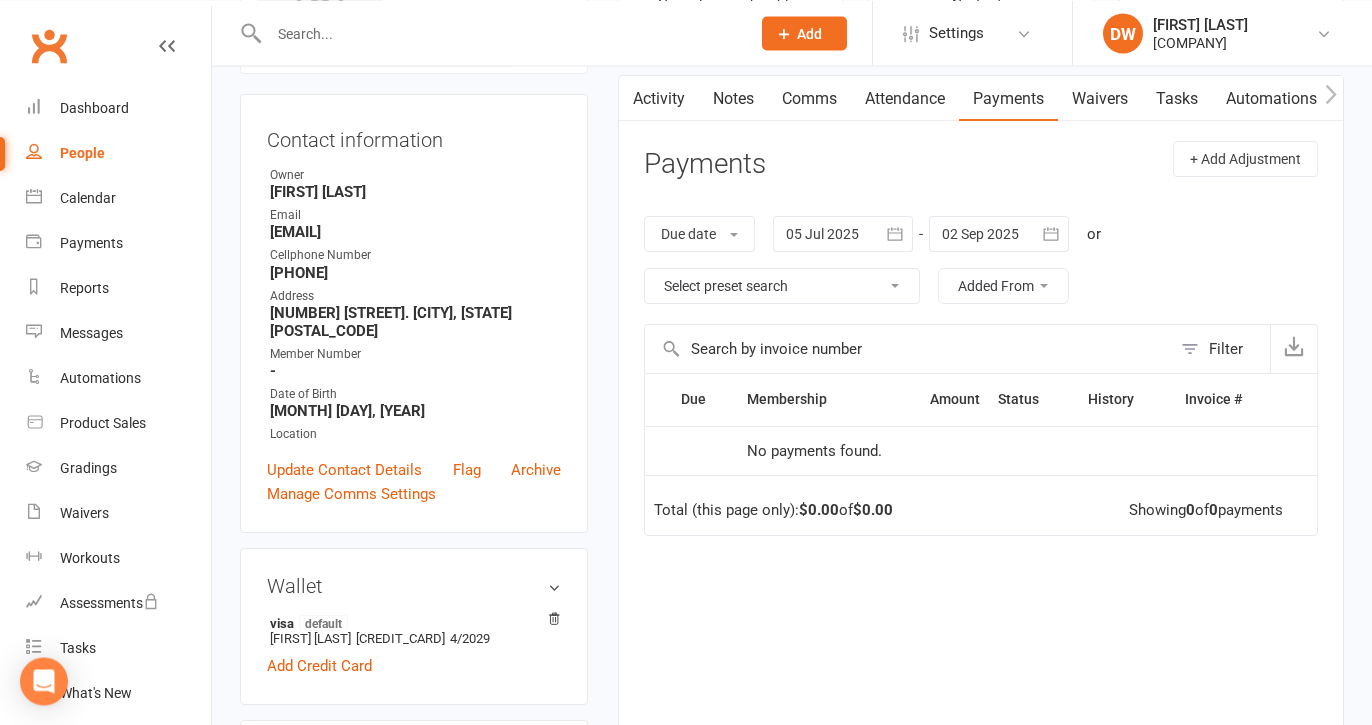 click 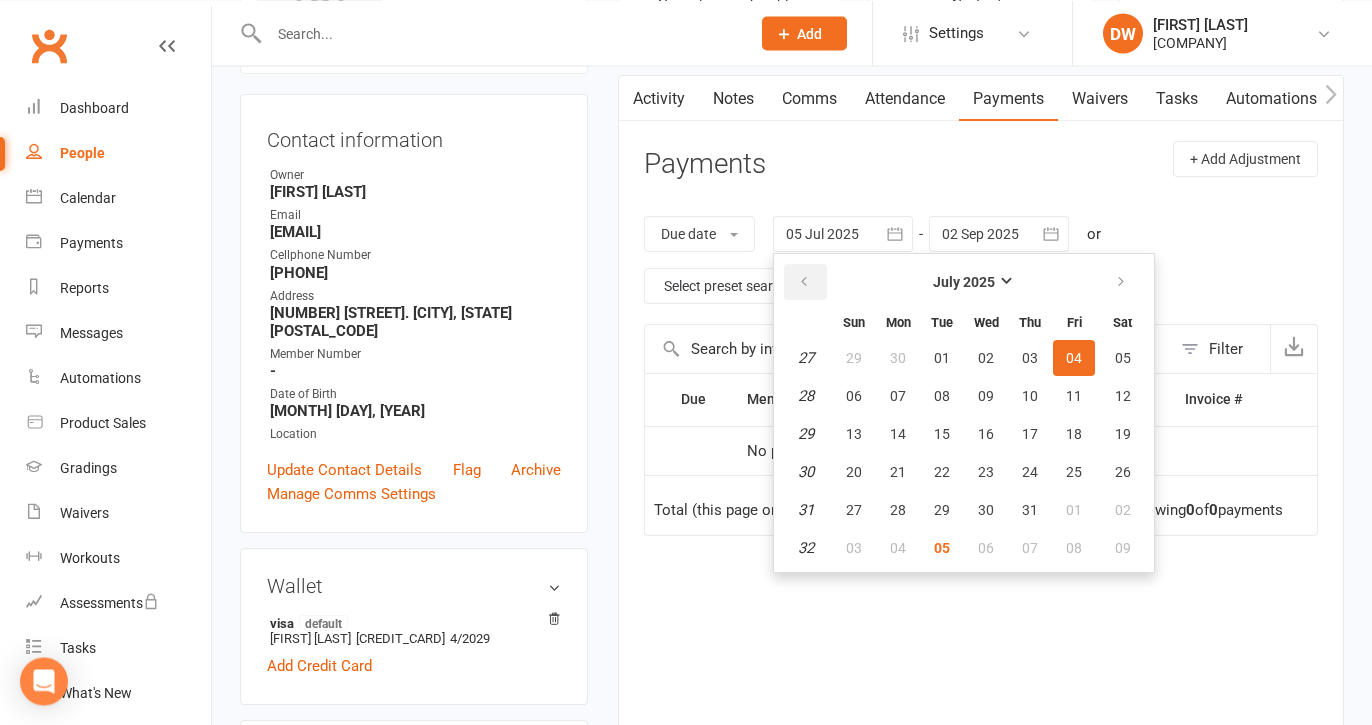 click at bounding box center (805, 282) 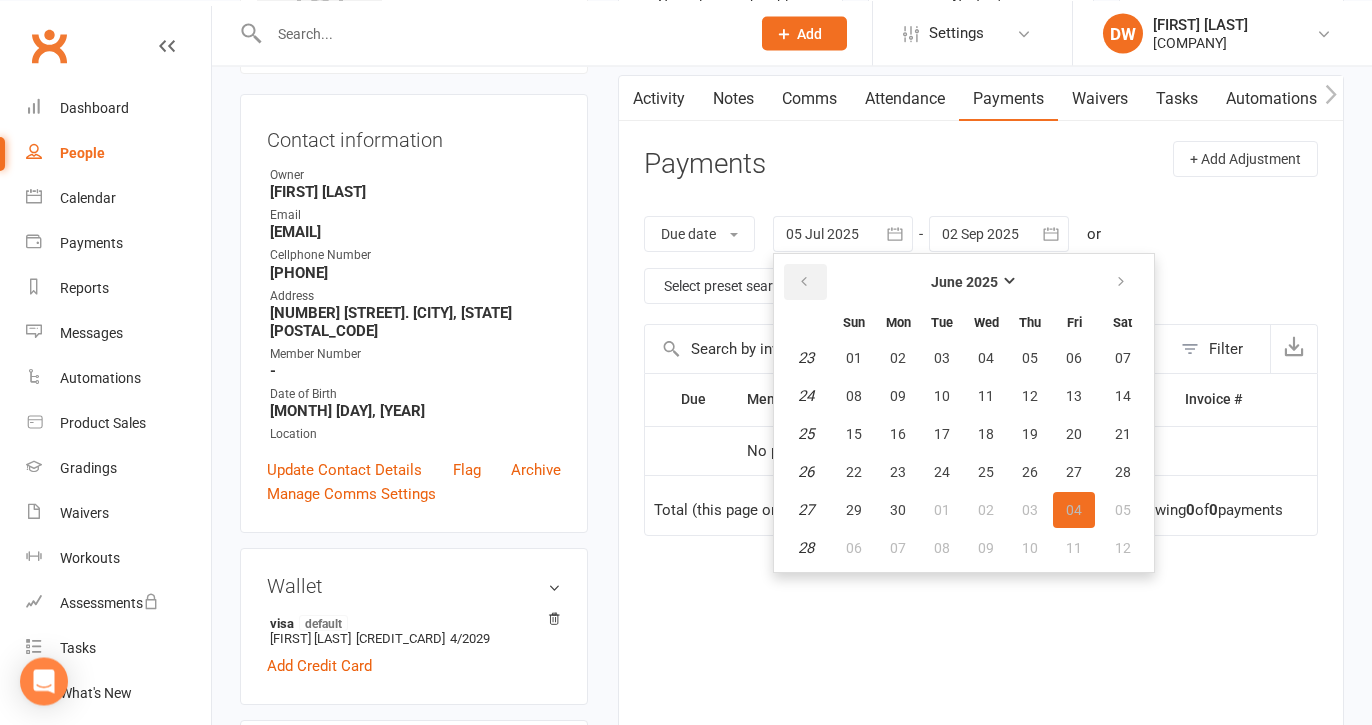 click at bounding box center (804, 282) 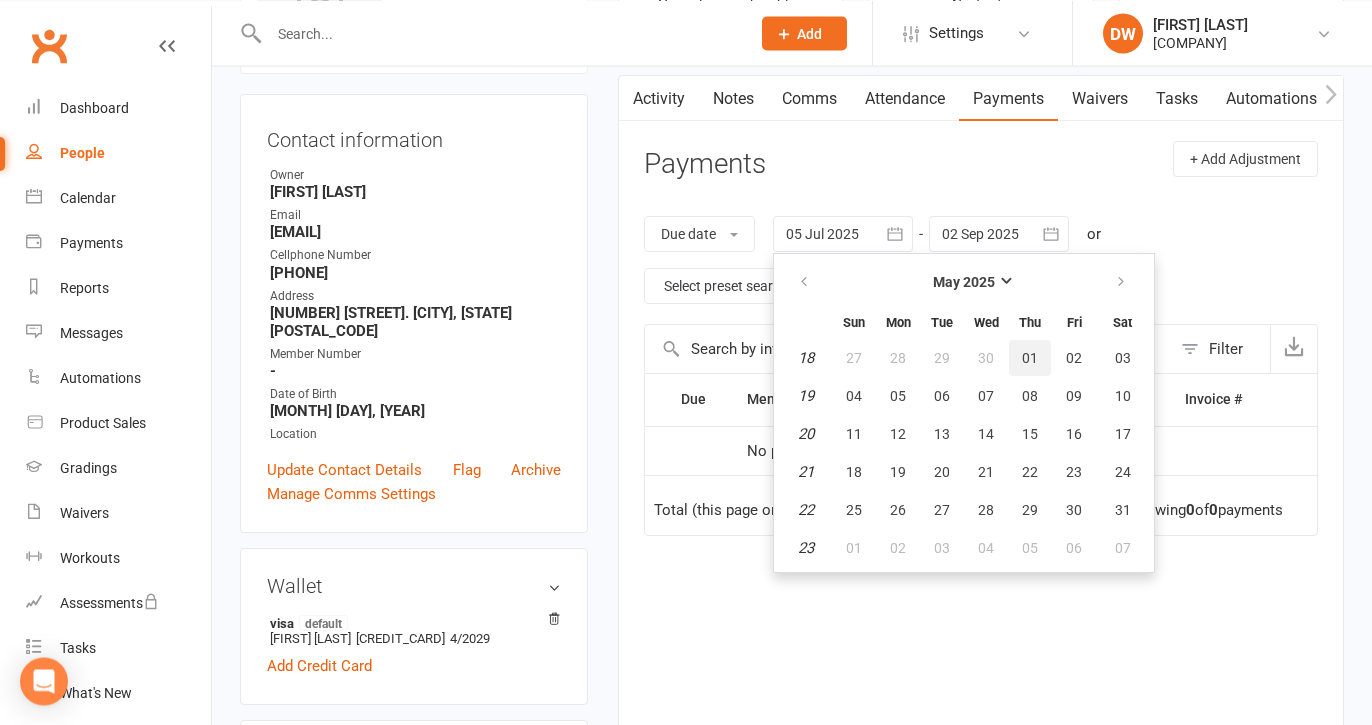click on "01" at bounding box center (1030, 358) 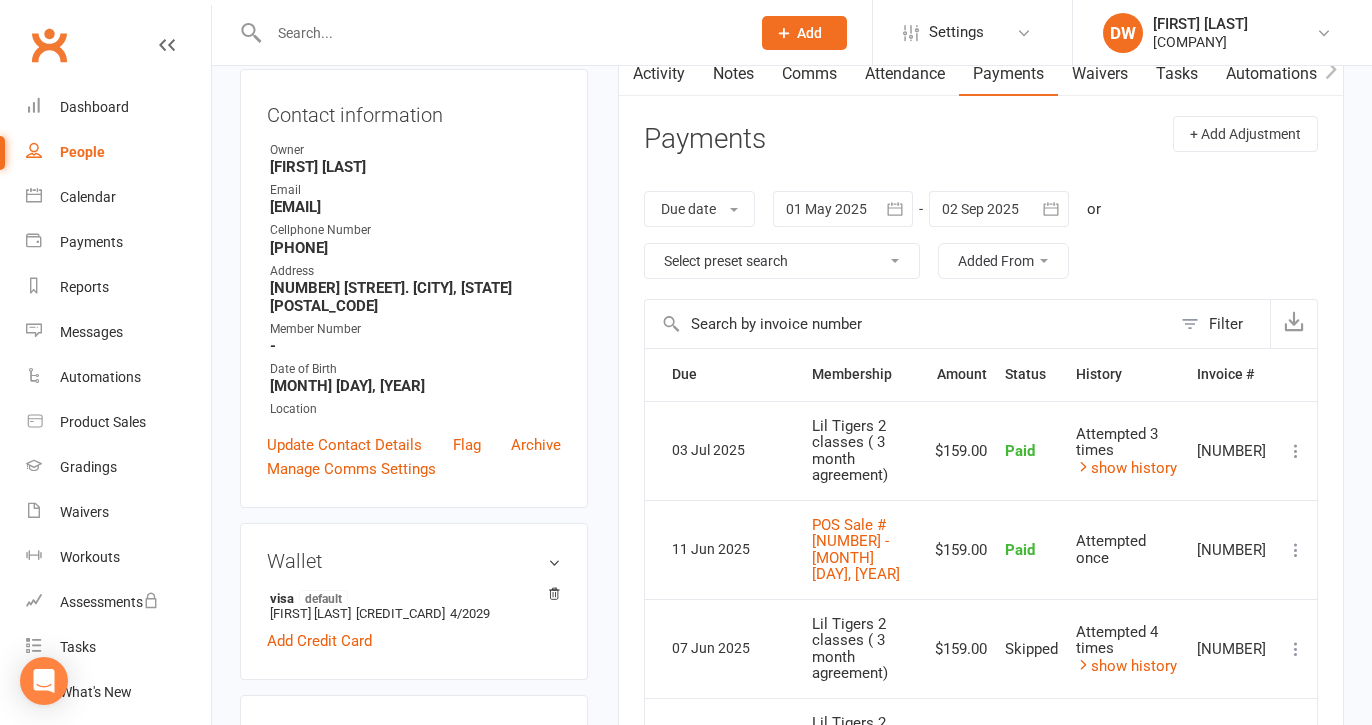 scroll, scrollTop: 0, scrollLeft: 0, axis: both 